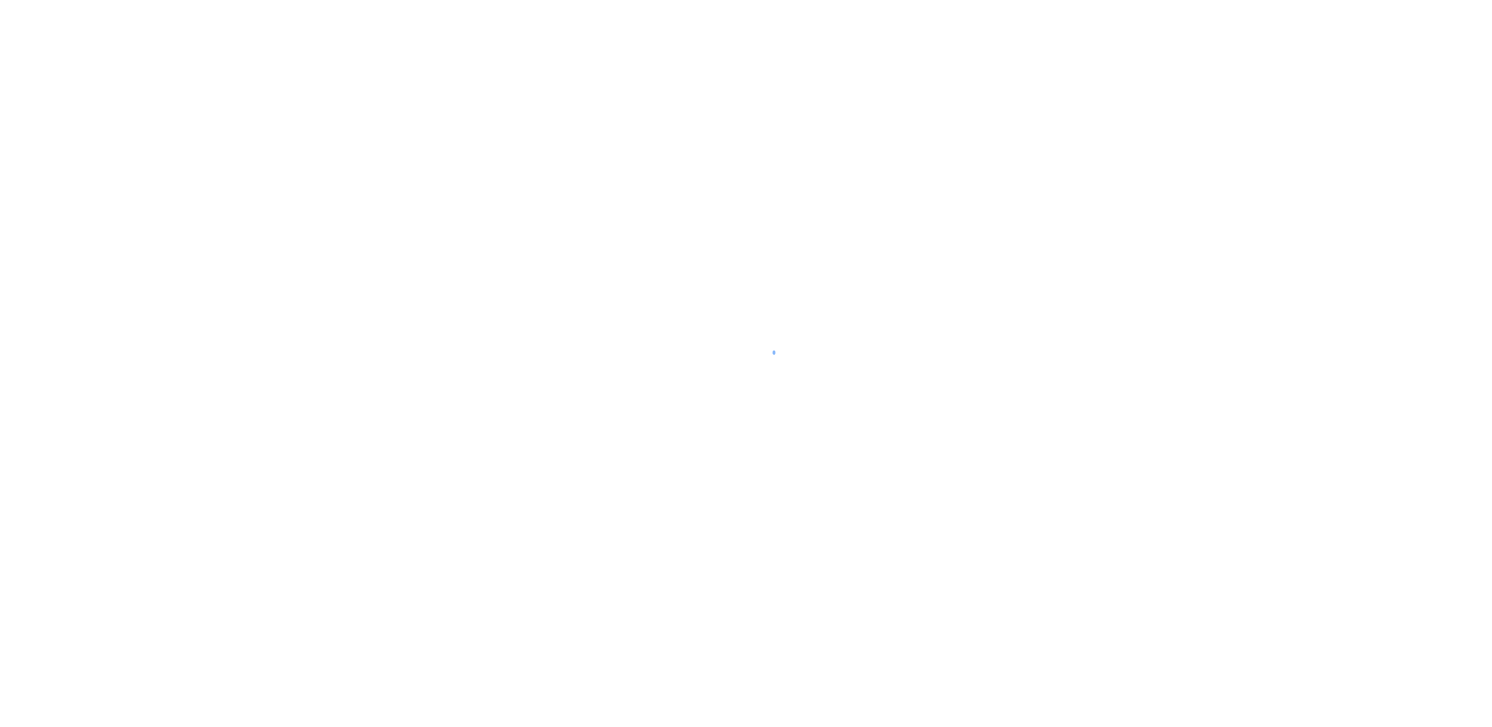 scroll, scrollTop: 0, scrollLeft: 0, axis: both 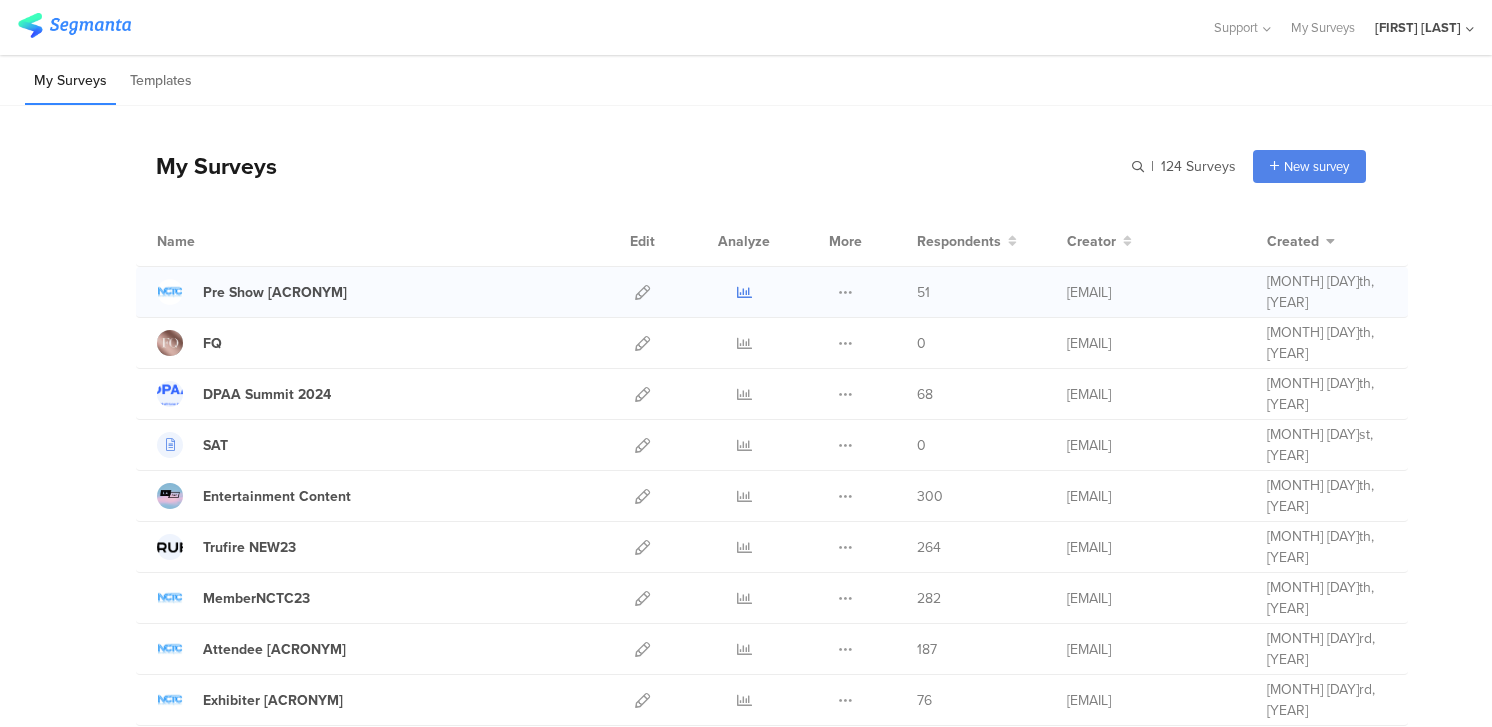 click at bounding box center [744, 292] 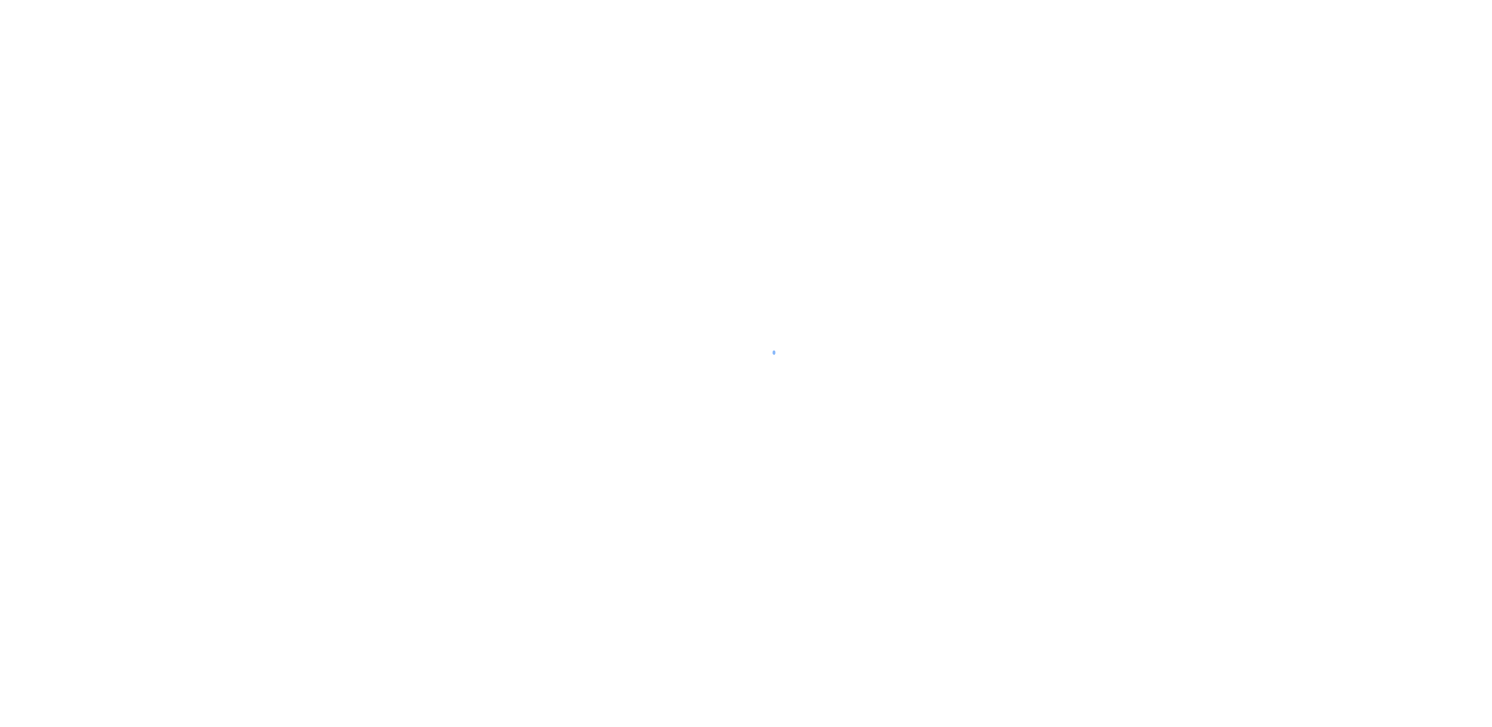 scroll, scrollTop: 0, scrollLeft: 0, axis: both 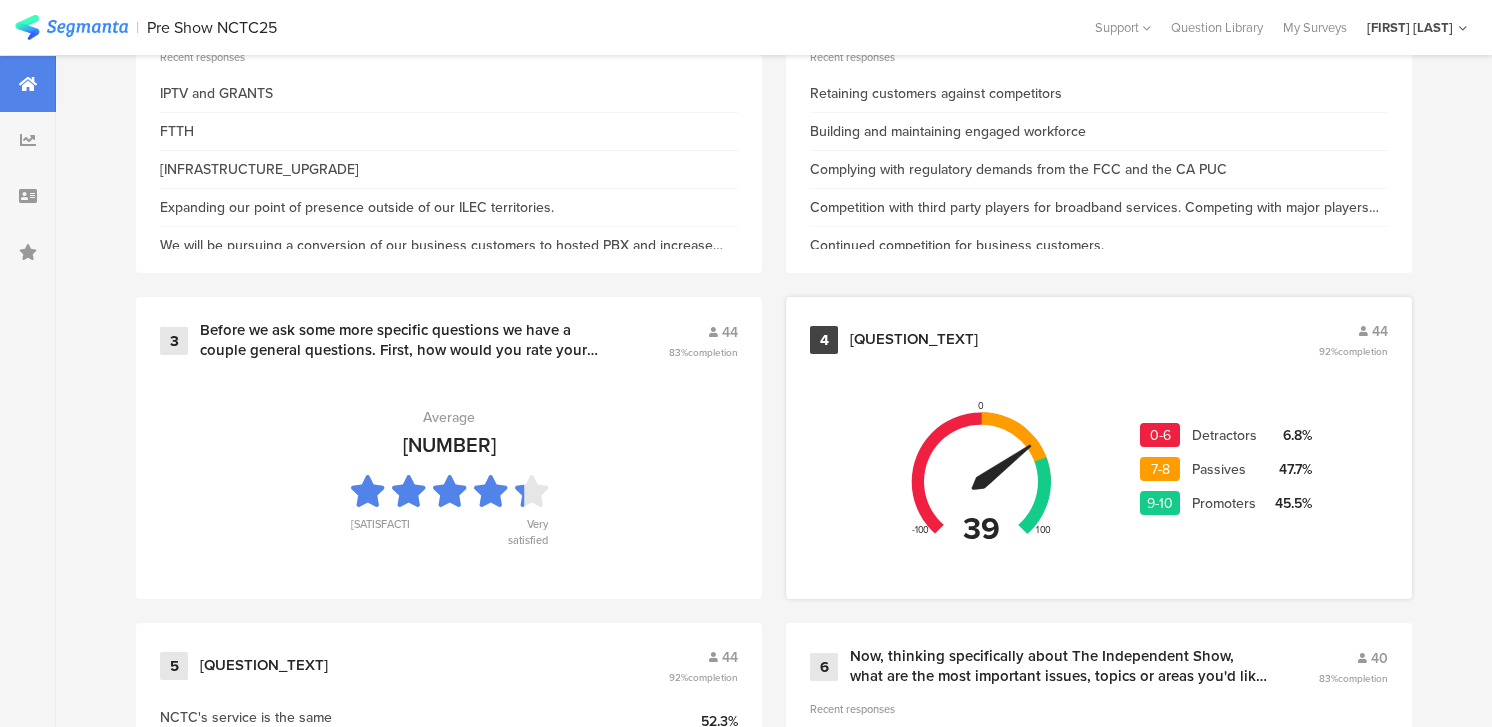 click on "Building and maintaining engaged workforce" at bounding box center (948, 131) 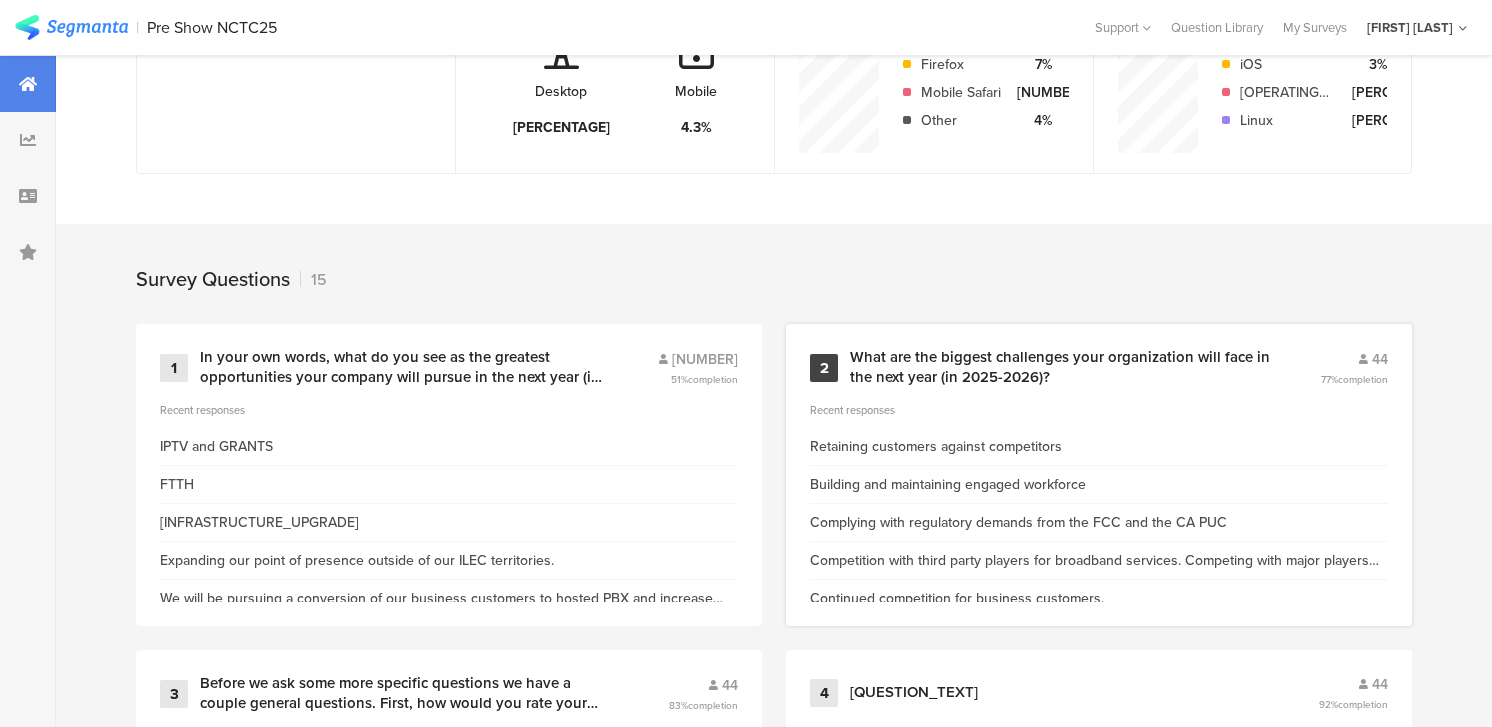 scroll, scrollTop: 539, scrollLeft: 0, axis: vertical 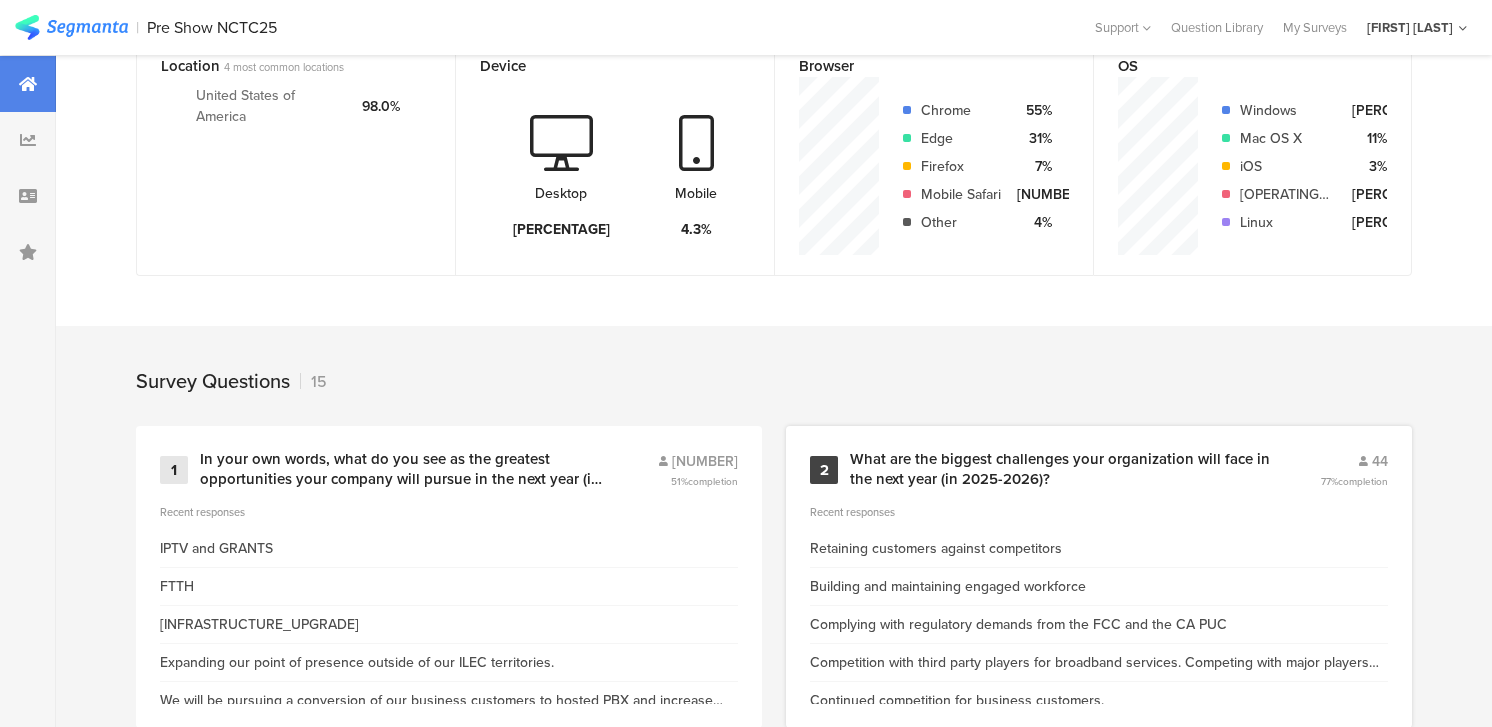 click on "What are the biggest challenges your organization will face in the next year (in 2025-2026)?" at bounding box center (1061, 469) 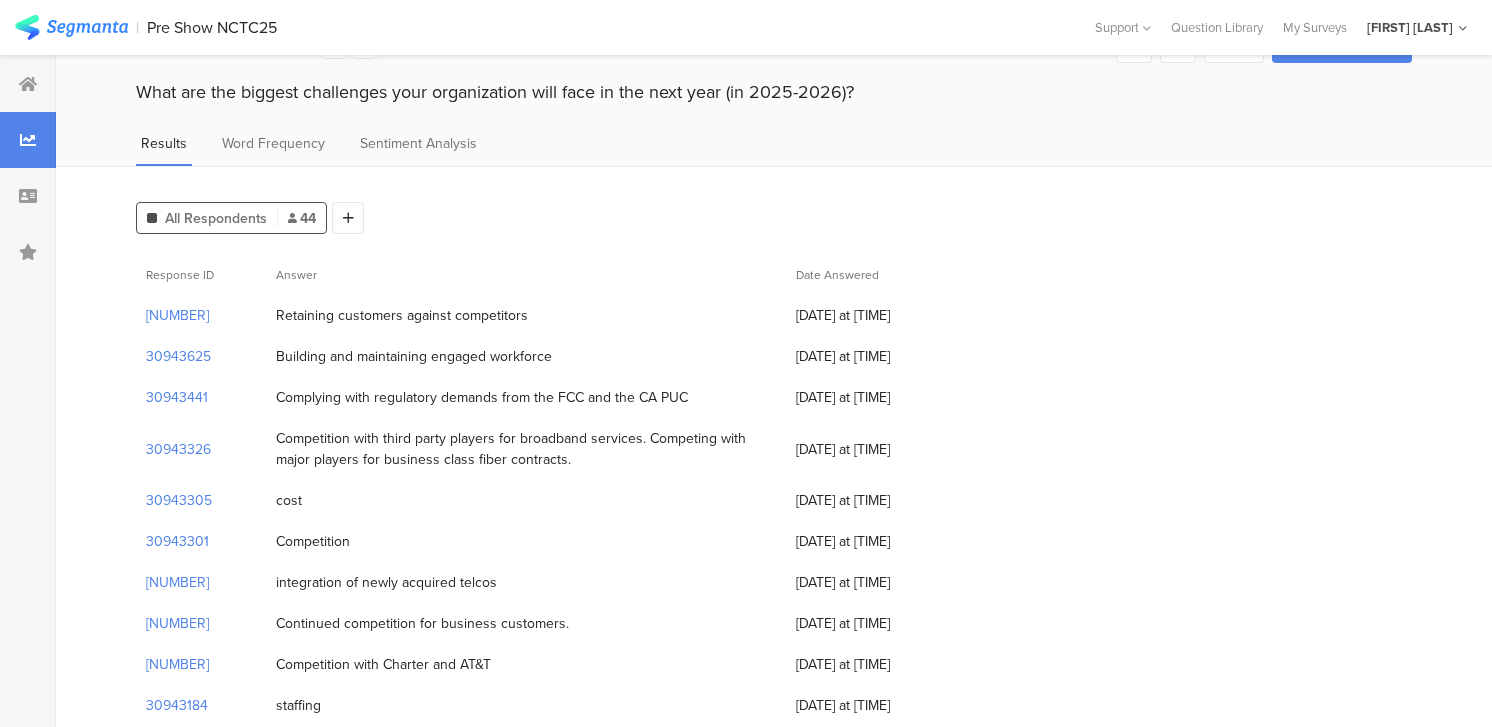 scroll, scrollTop: 0, scrollLeft: 0, axis: both 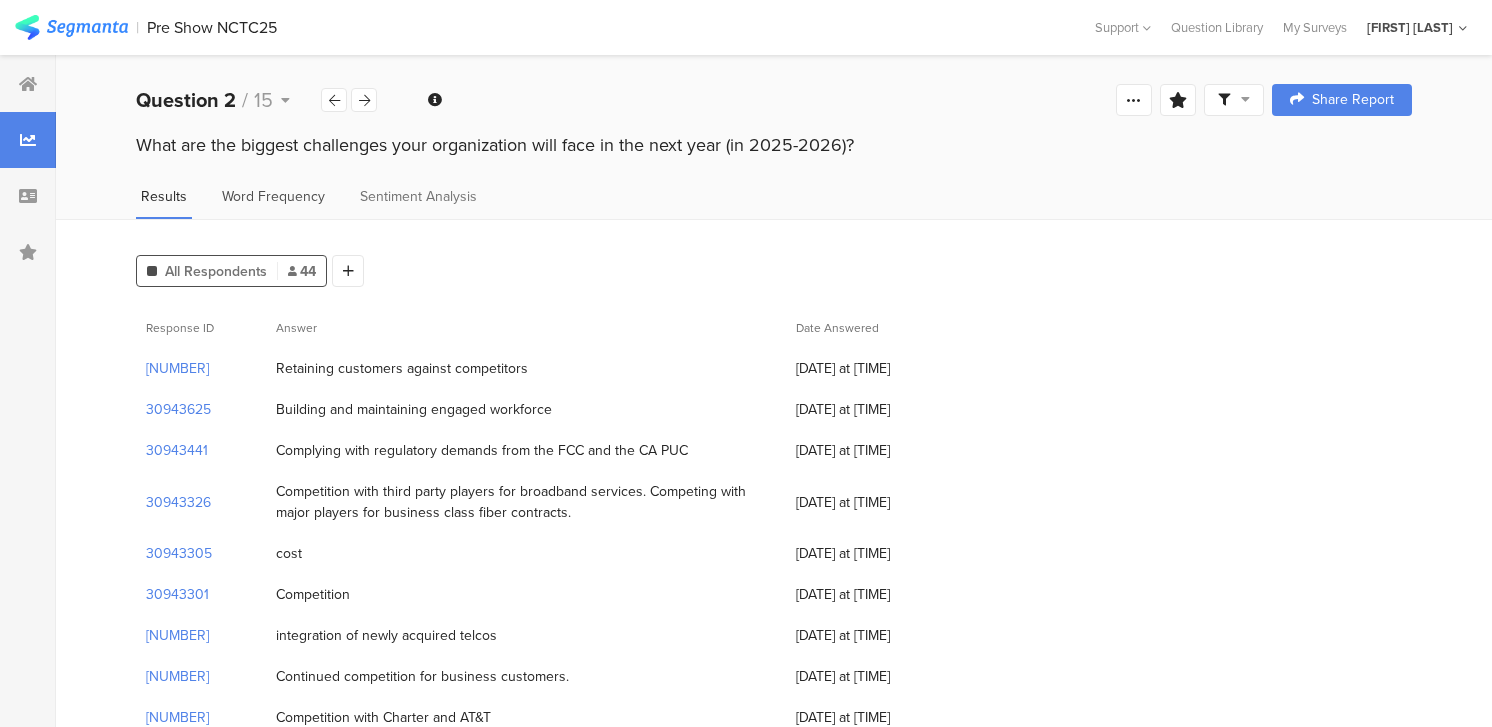 click on "Word Frequency" at bounding box center (273, 196) 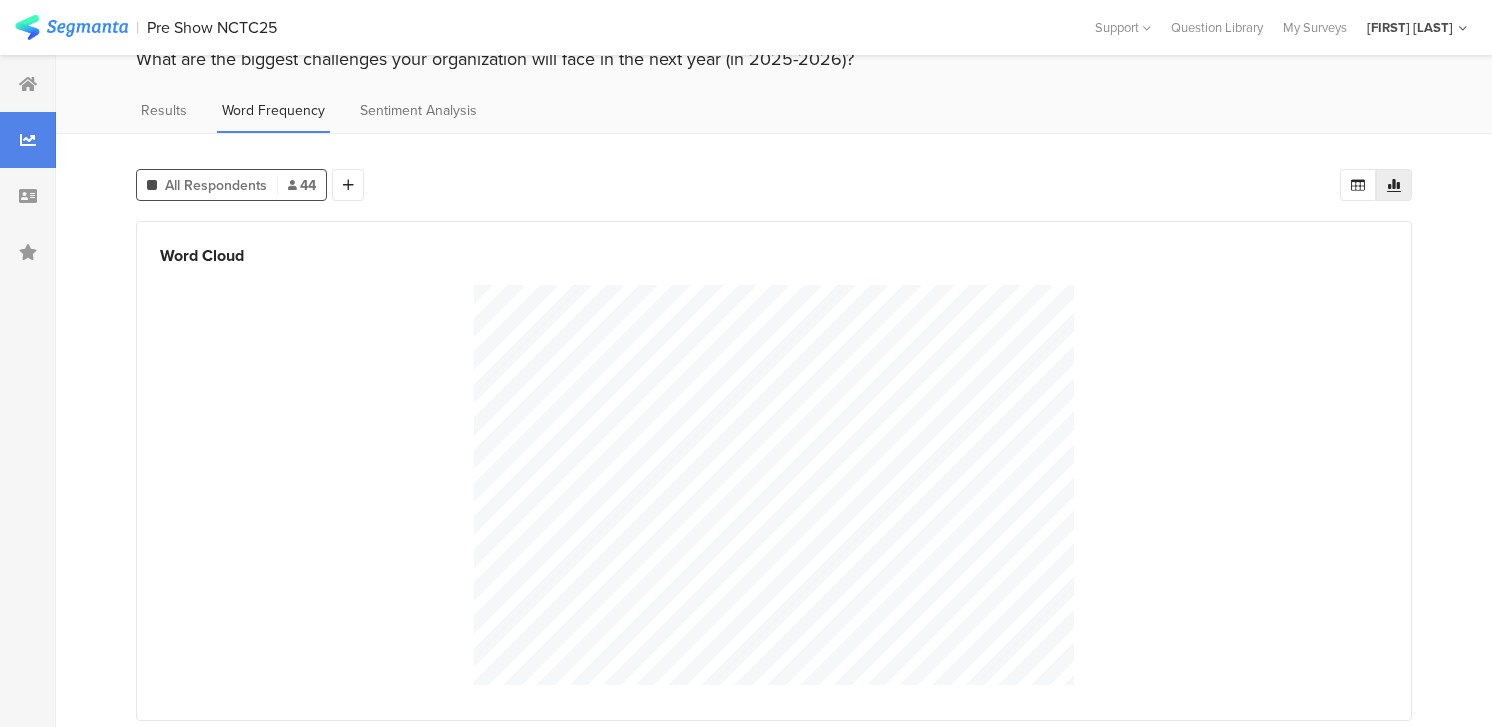 scroll, scrollTop: 95, scrollLeft: 0, axis: vertical 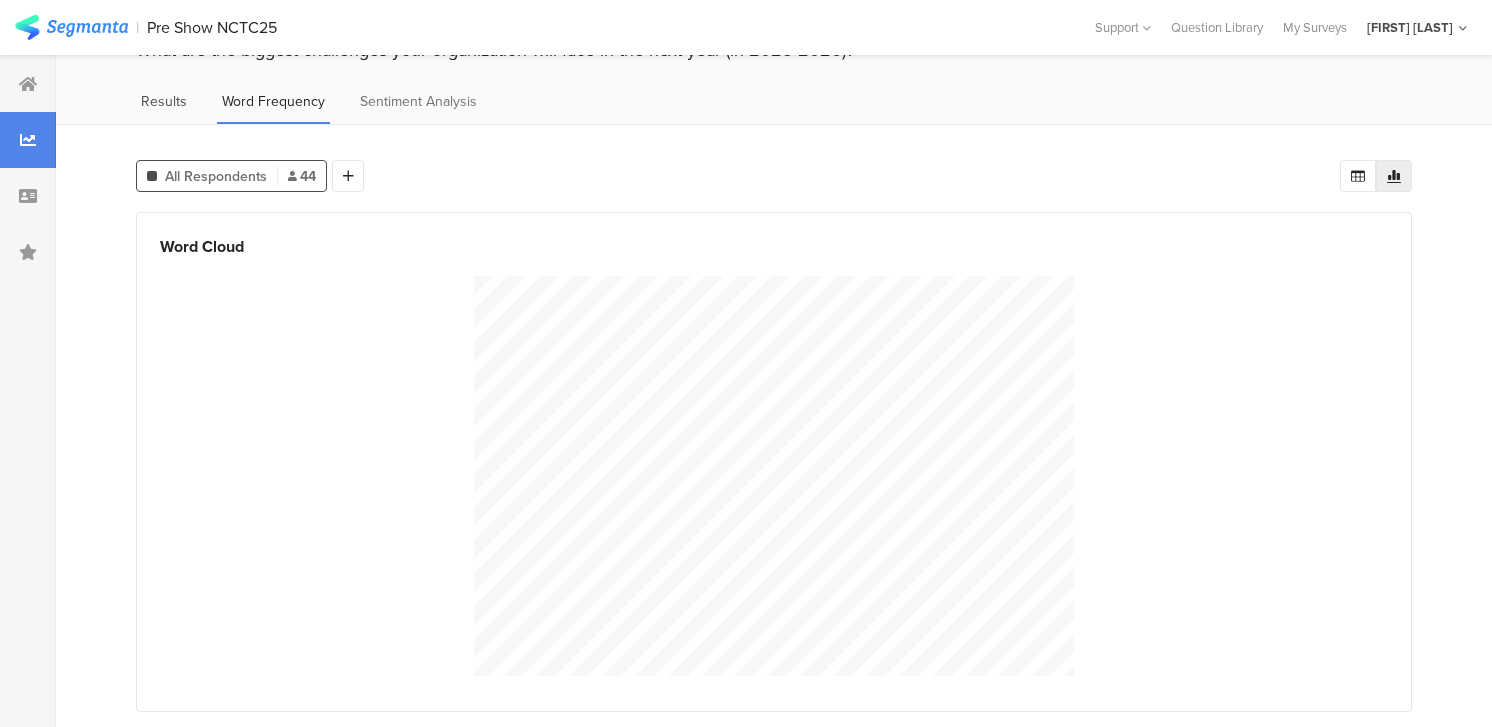 click on "Results" at bounding box center (164, 101) 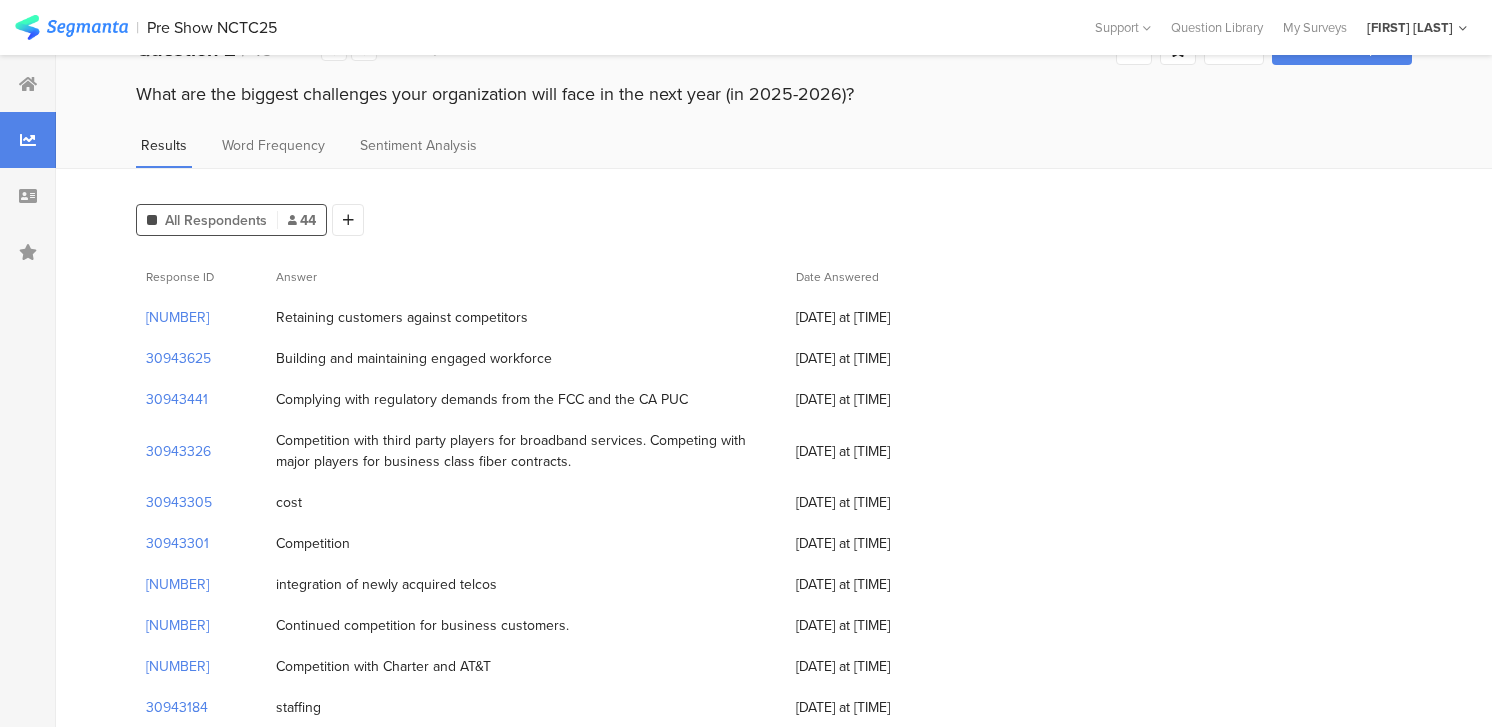scroll, scrollTop: 0, scrollLeft: 0, axis: both 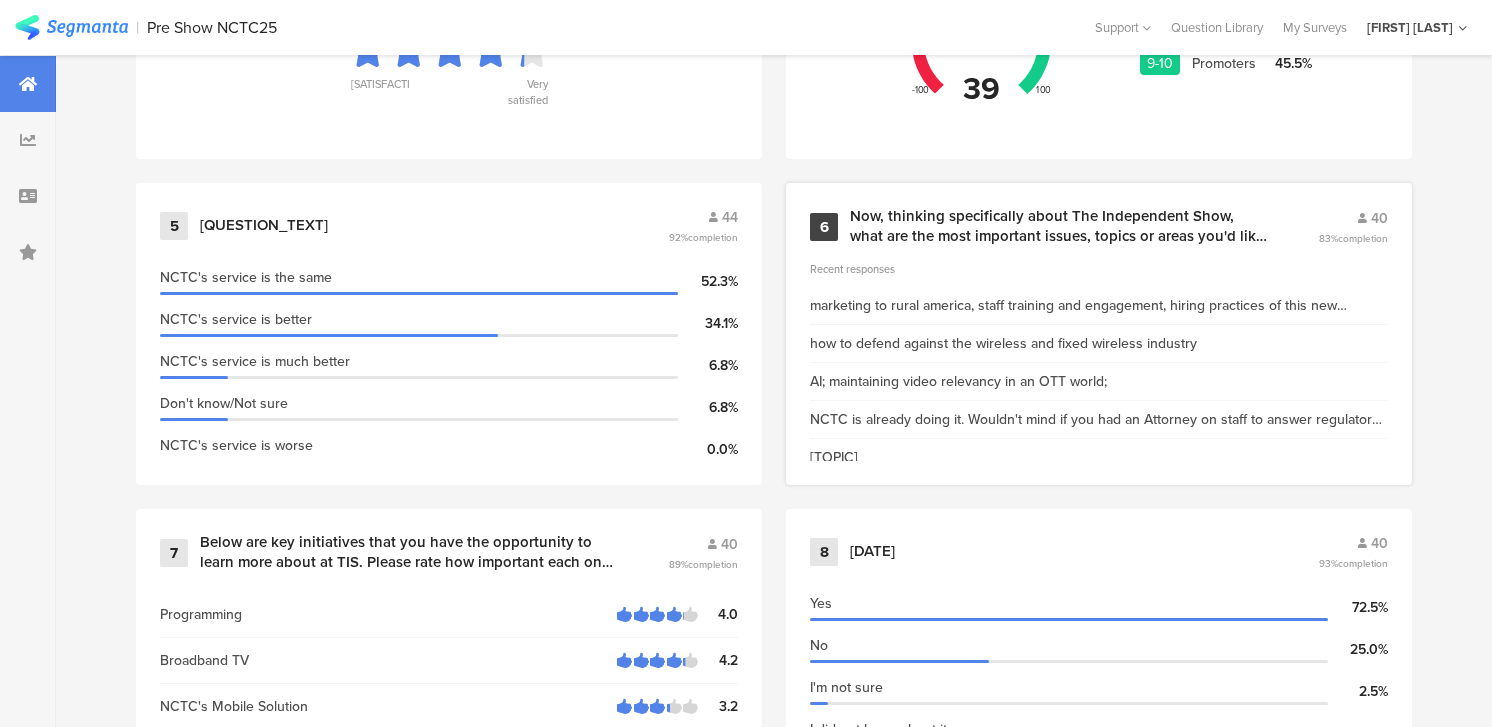 click on "Now, thinking specifically about The Independent Show, what are the most important issues, topics or areas you'd like NCTC to focus on? What would add the most value to you, in your opinion?" at bounding box center (1060, 226) 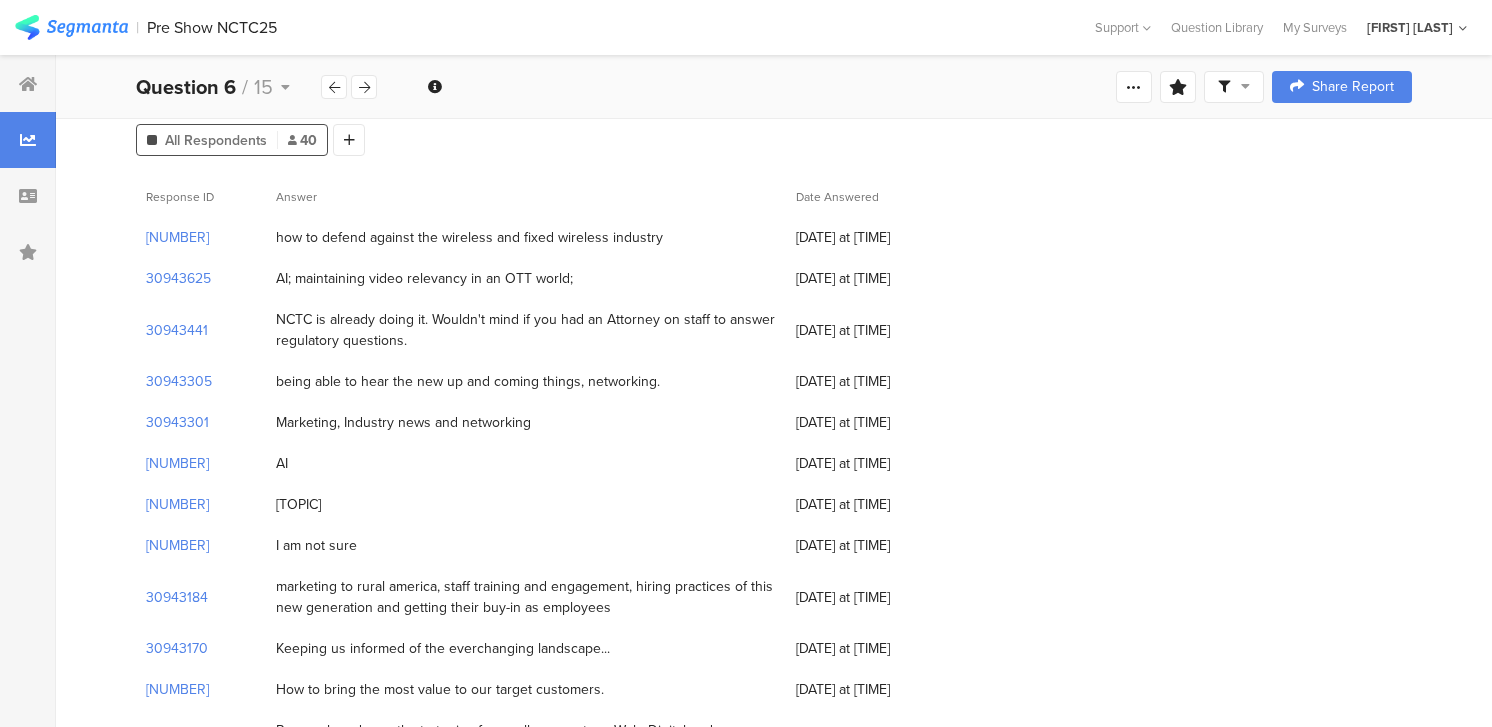 scroll, scrollTop: 0, scrollLeft: 0, axis: both 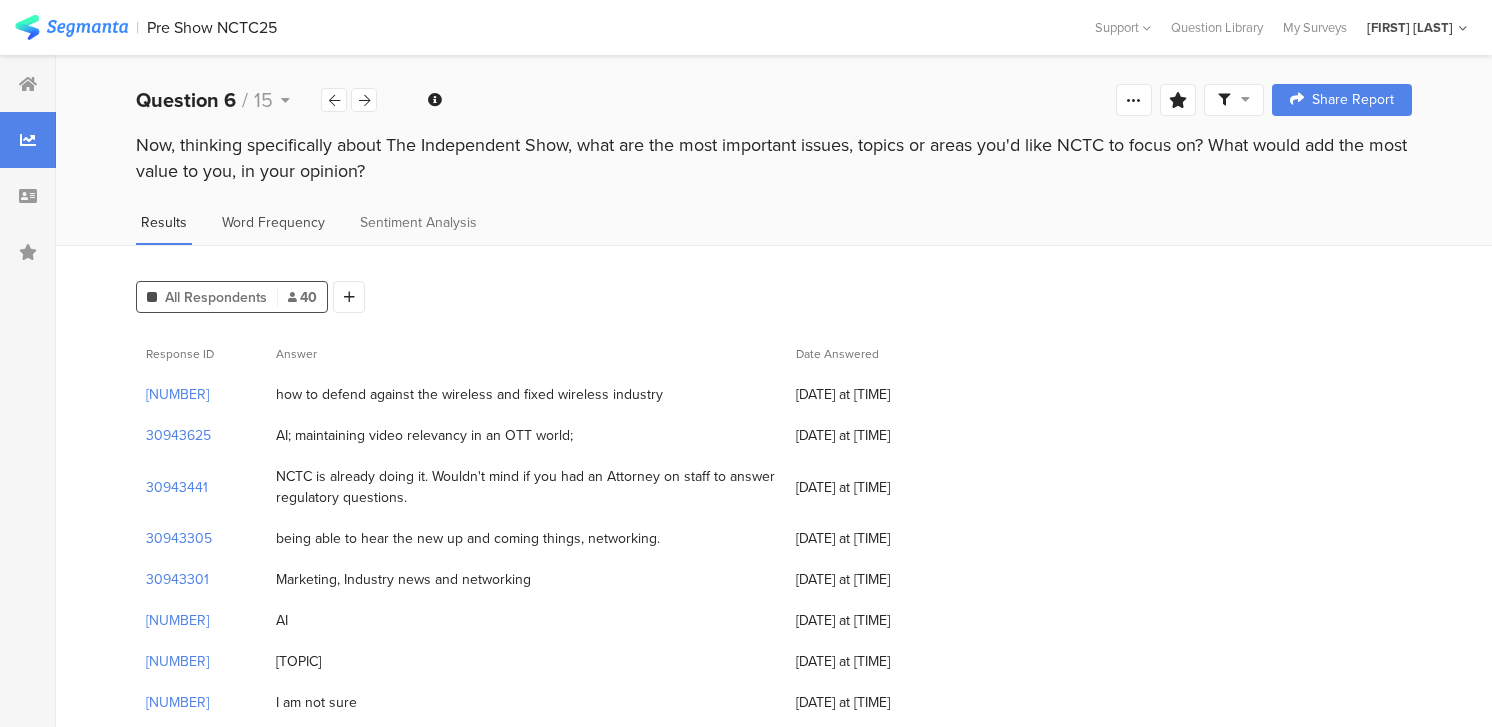 click on "Word Frequency" at bounding box center (273, 222) 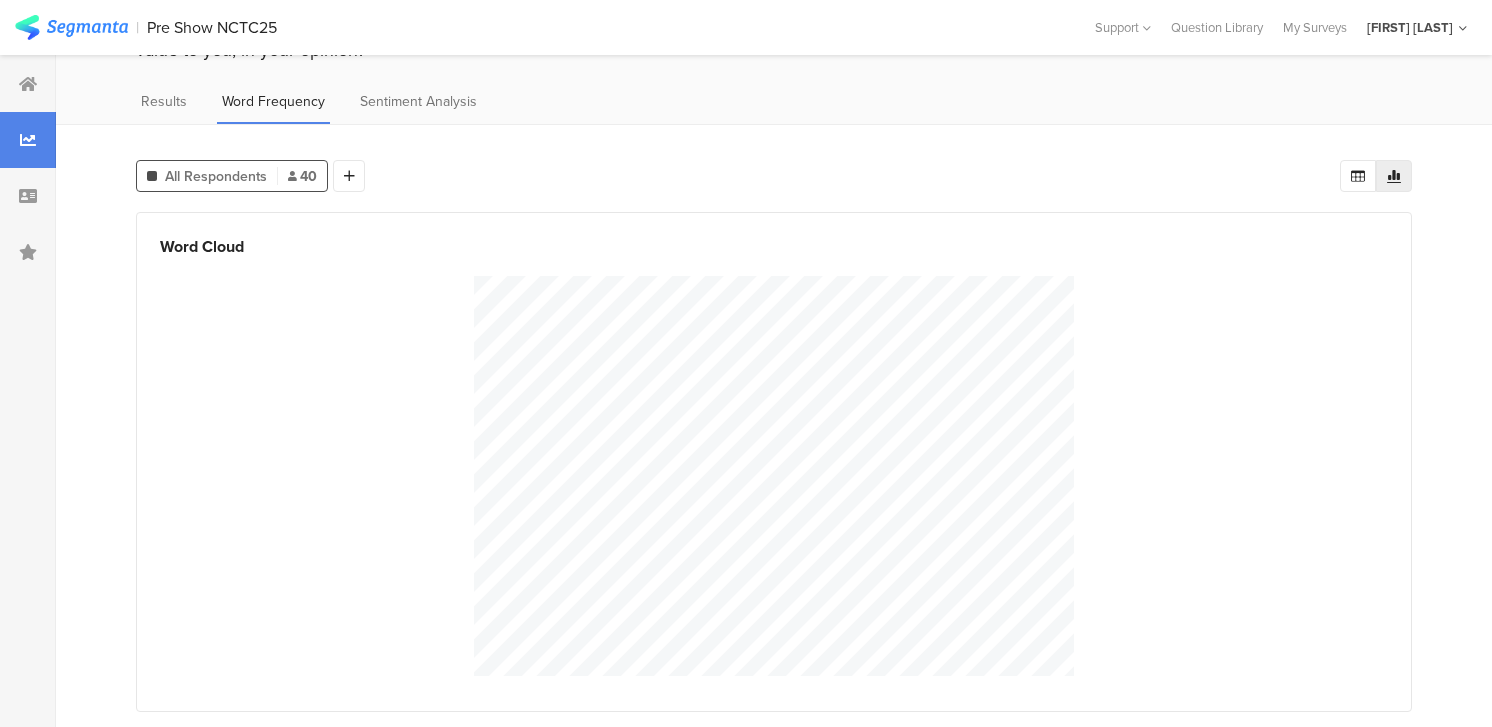 scroll, scrollTop: 0, scrollLeft: 0, axis: both 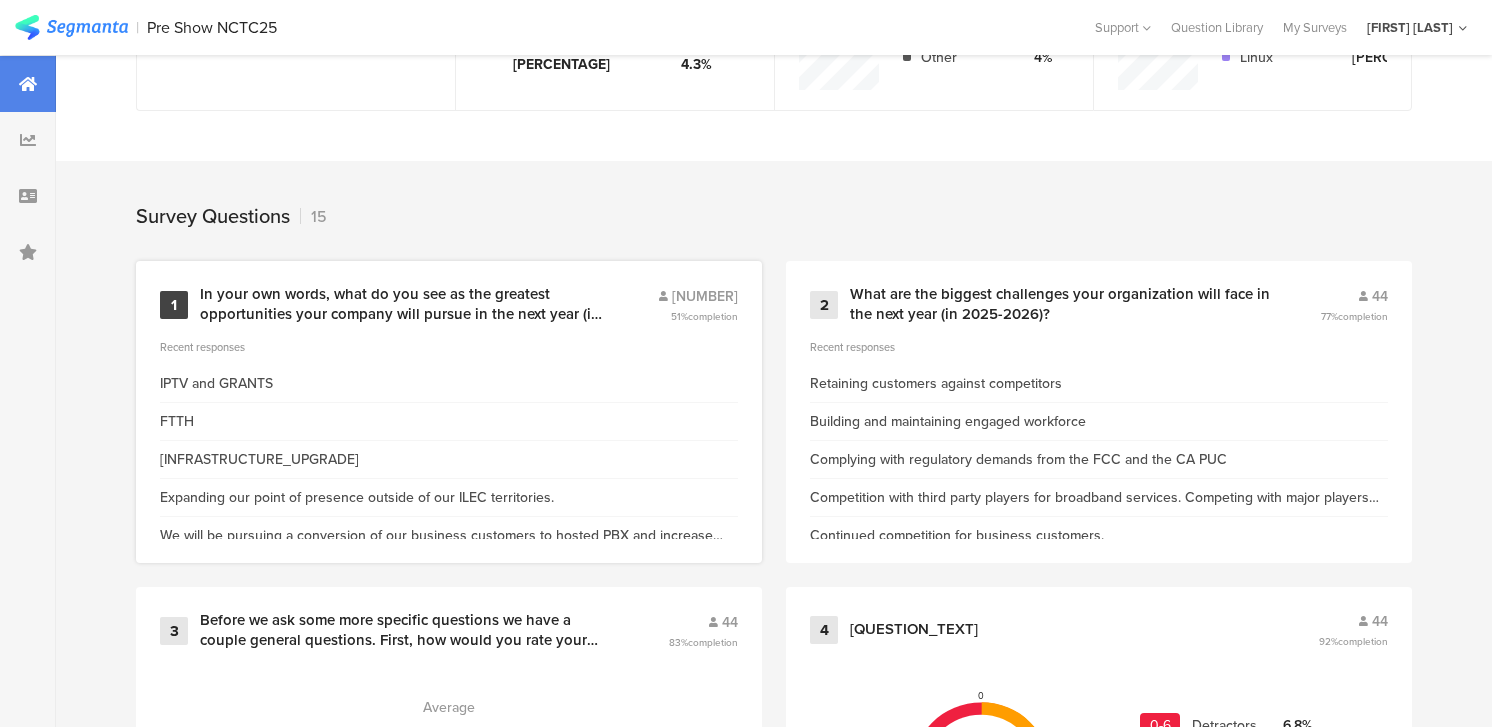 click on "In your own words, what do you see as the greatest opportunities your company will pursue in the next year (in 2025-2026)?" at bounding box center (405, 304) 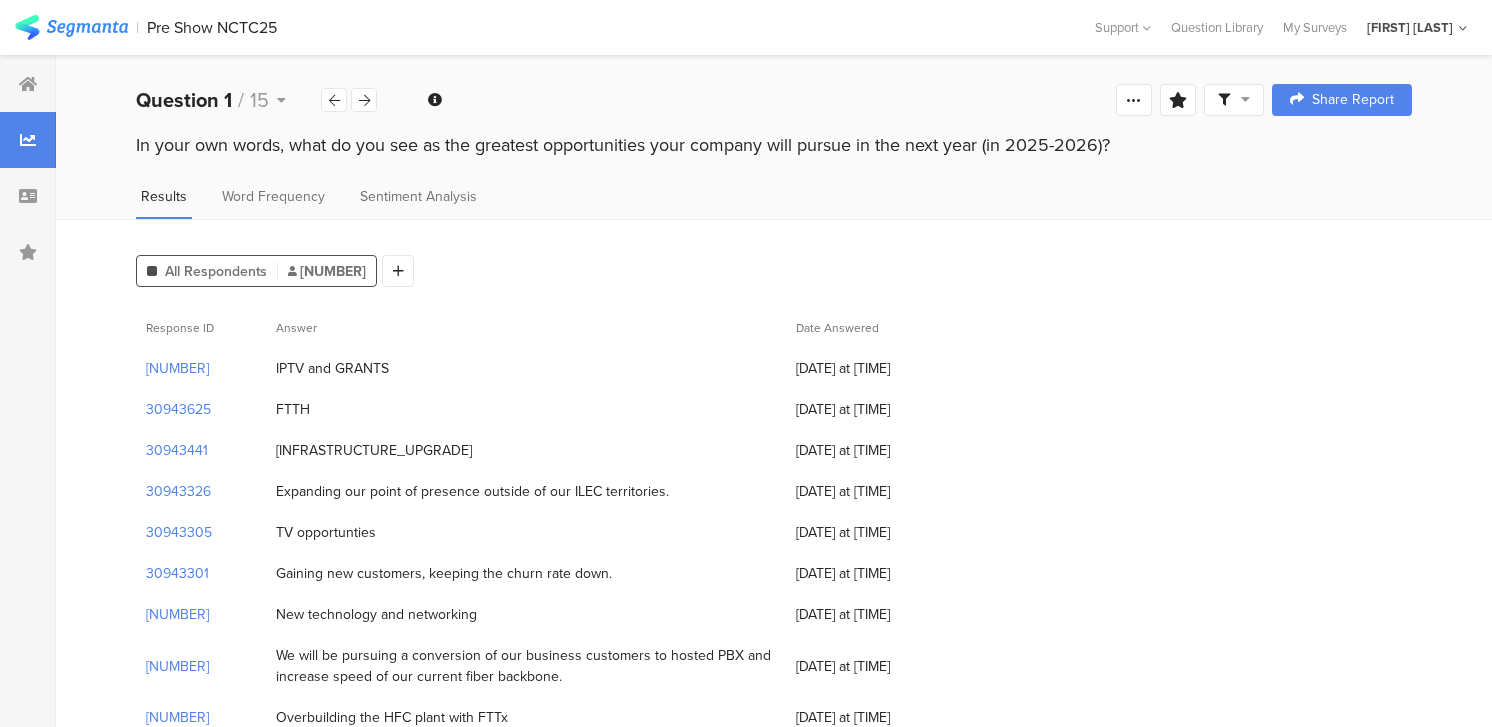 drag, startPoint x: 131, startPoint y: 144, endPoint x: 887, endPoint y: 164, distance: 756.2645 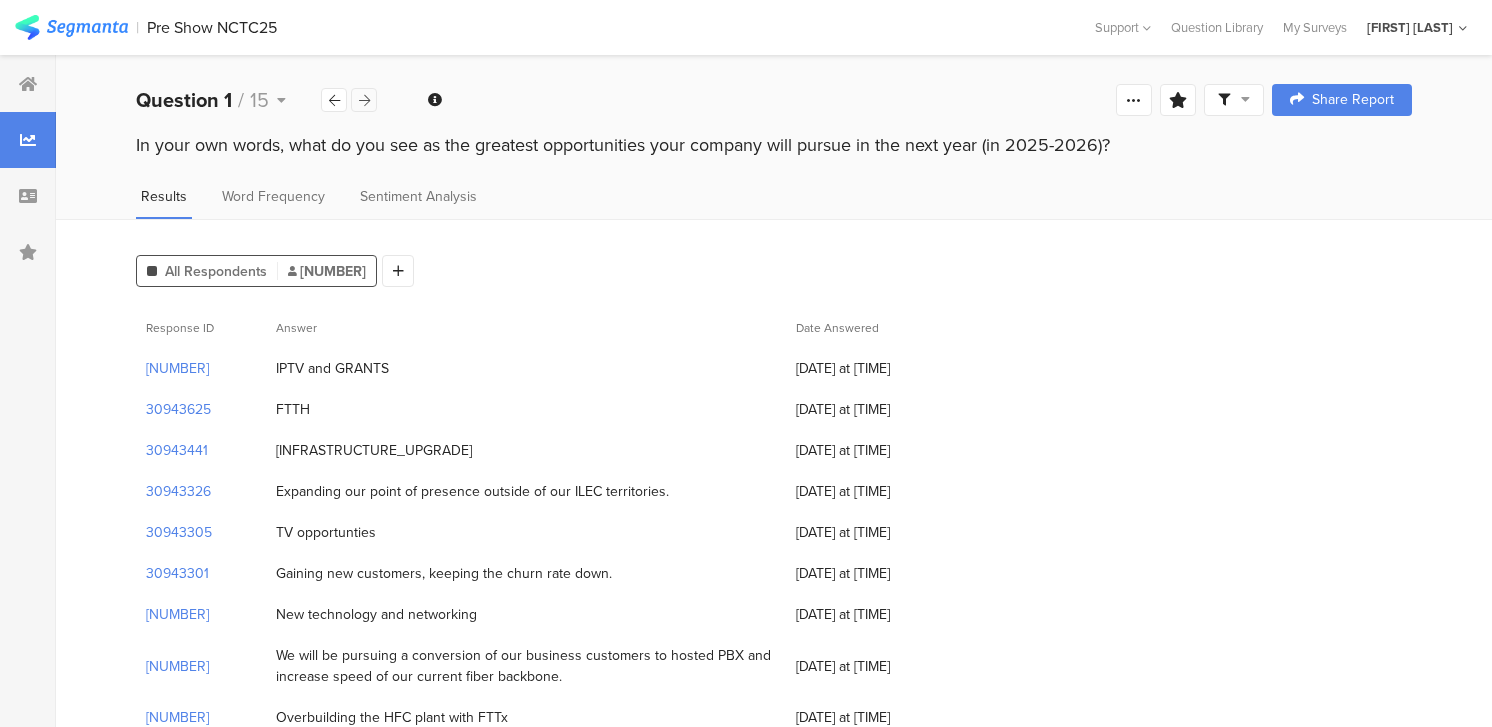 click at bounding box center (364, 100) 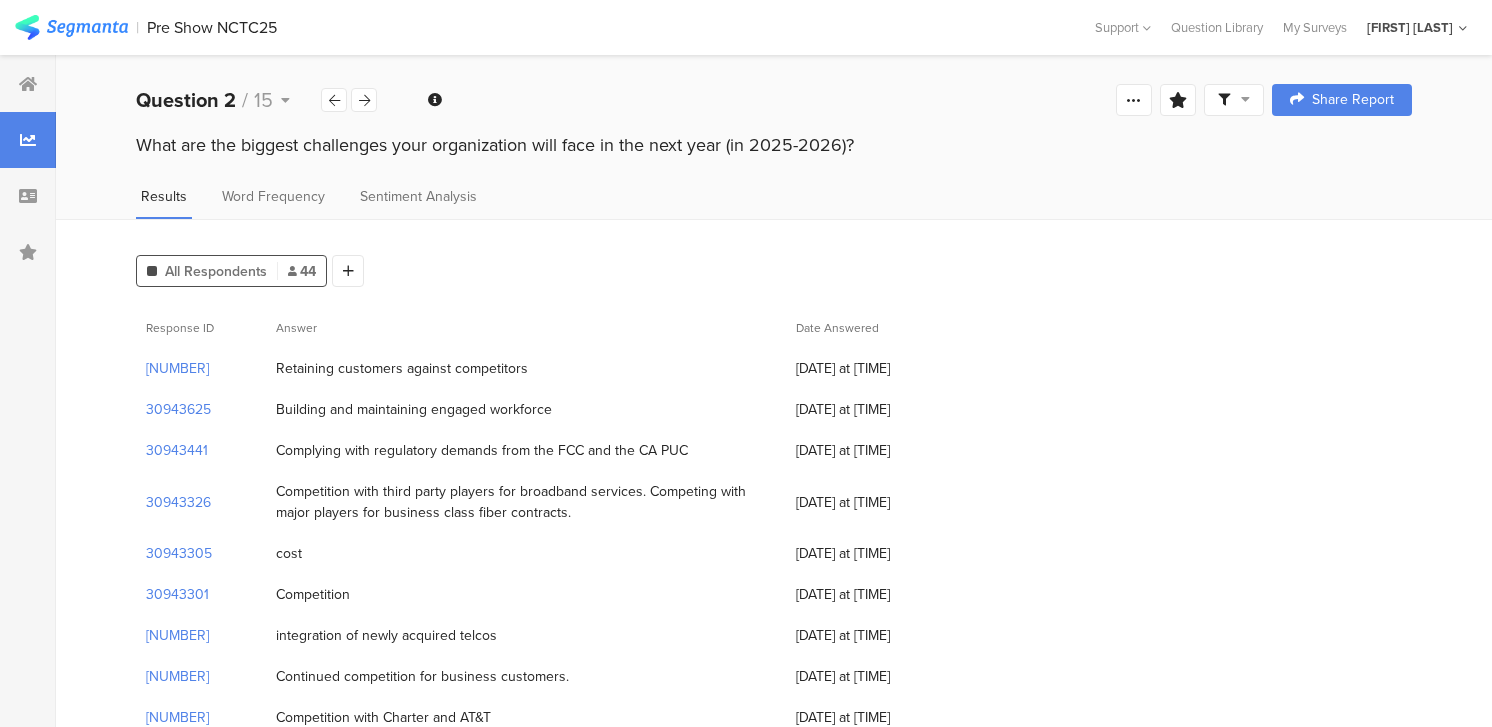 drag, startPoint x: 139, startPoint y: 145, endPoint x: 753, endPoint y: 165, distance: 614.3256 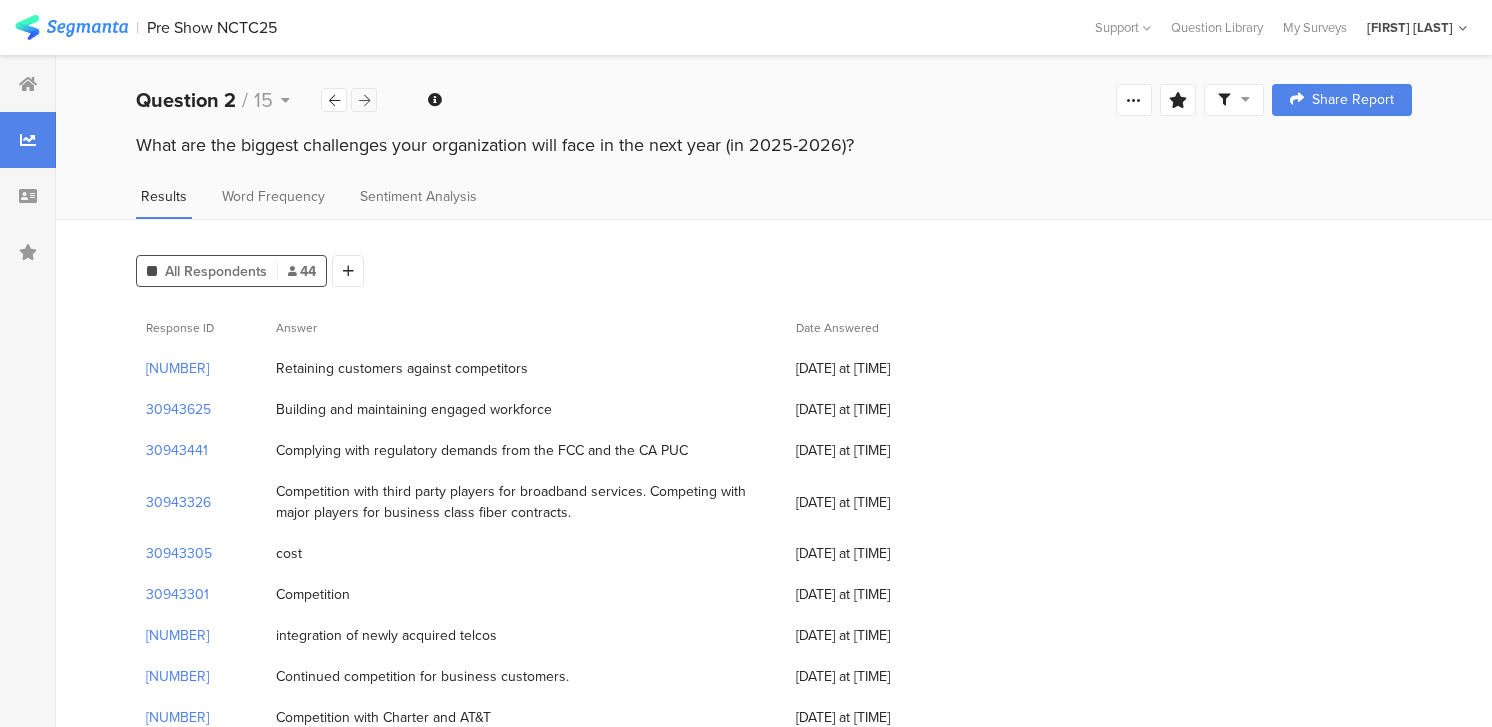 click at bounding box center (364, 100) 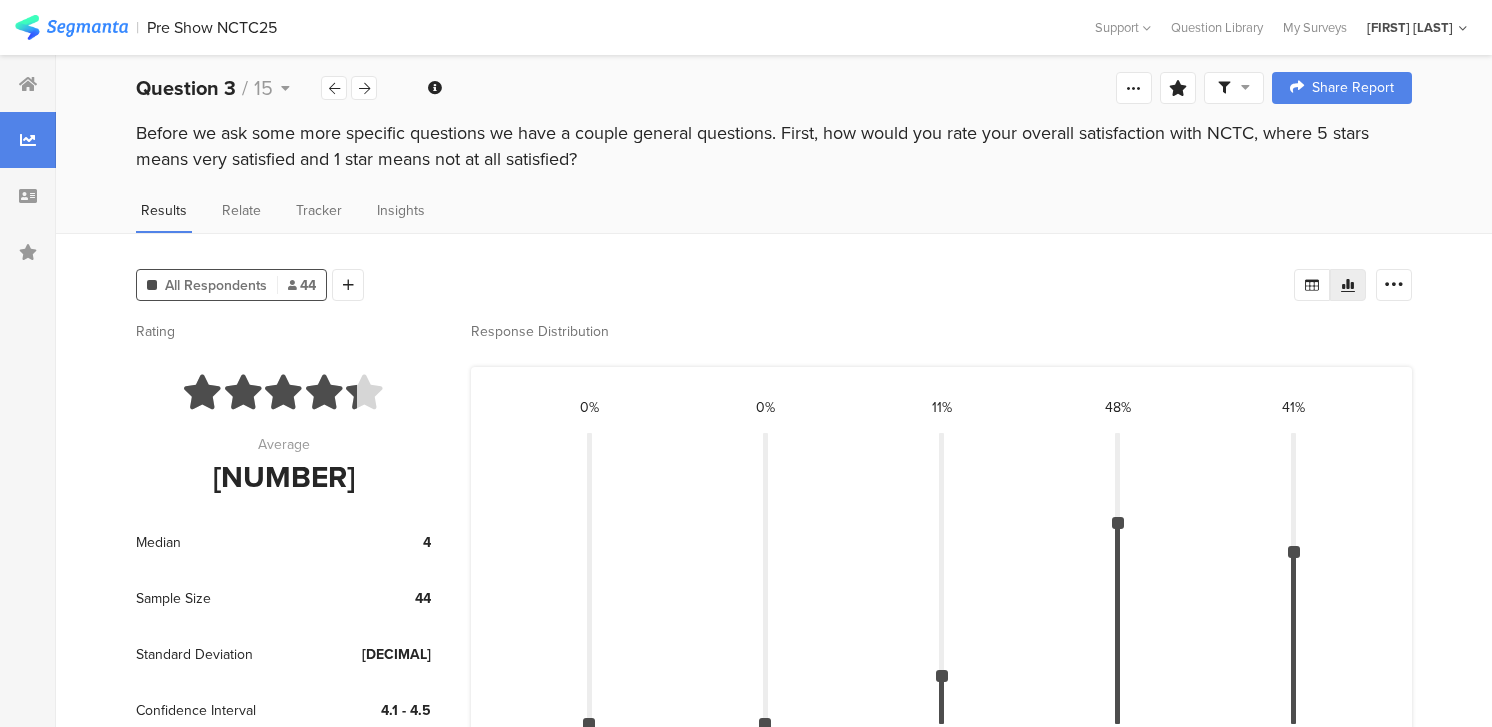 scroll, scrollTop: 26, scrollLeft: 0, axis: vertical 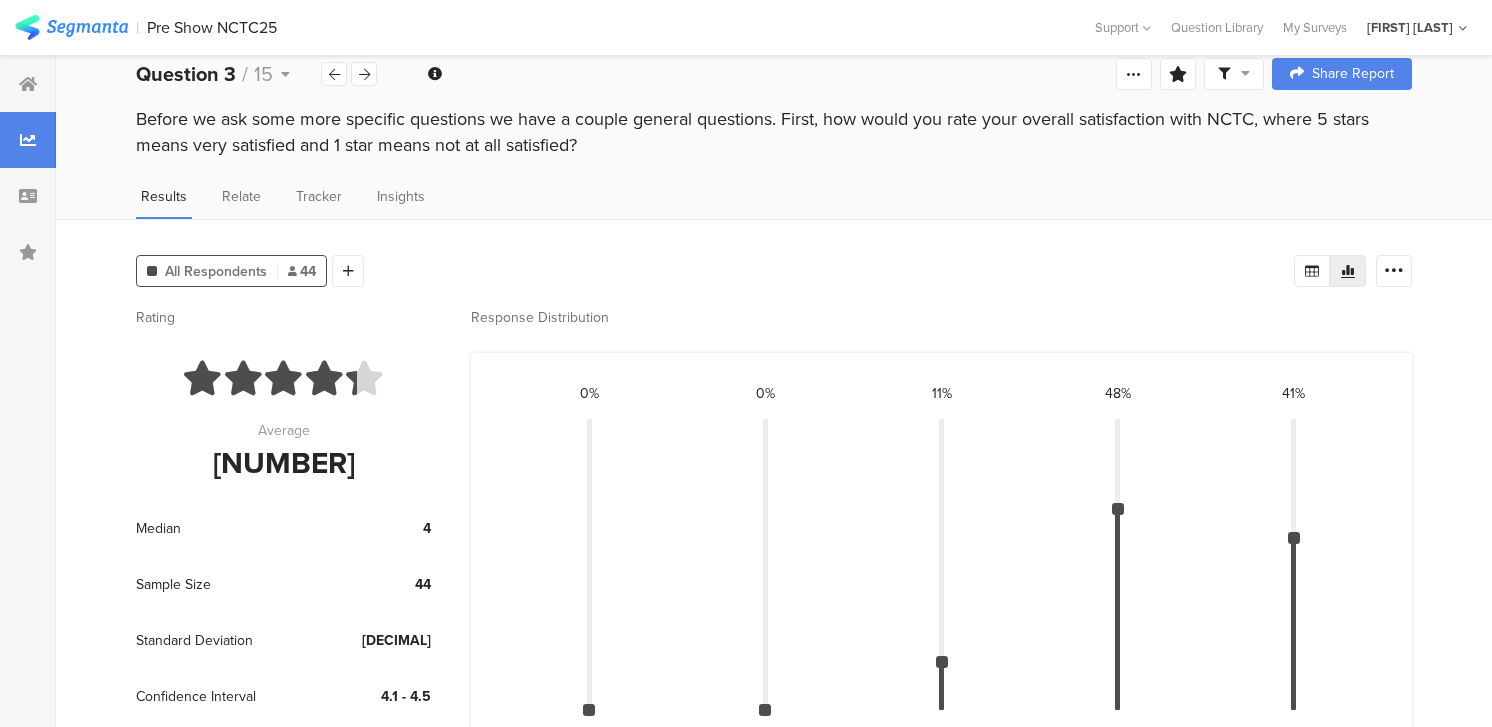 drag, startPoint x: 136, startPoint y: 120, endPoint x: 614, endPoint y: 148, distance: 478.81937 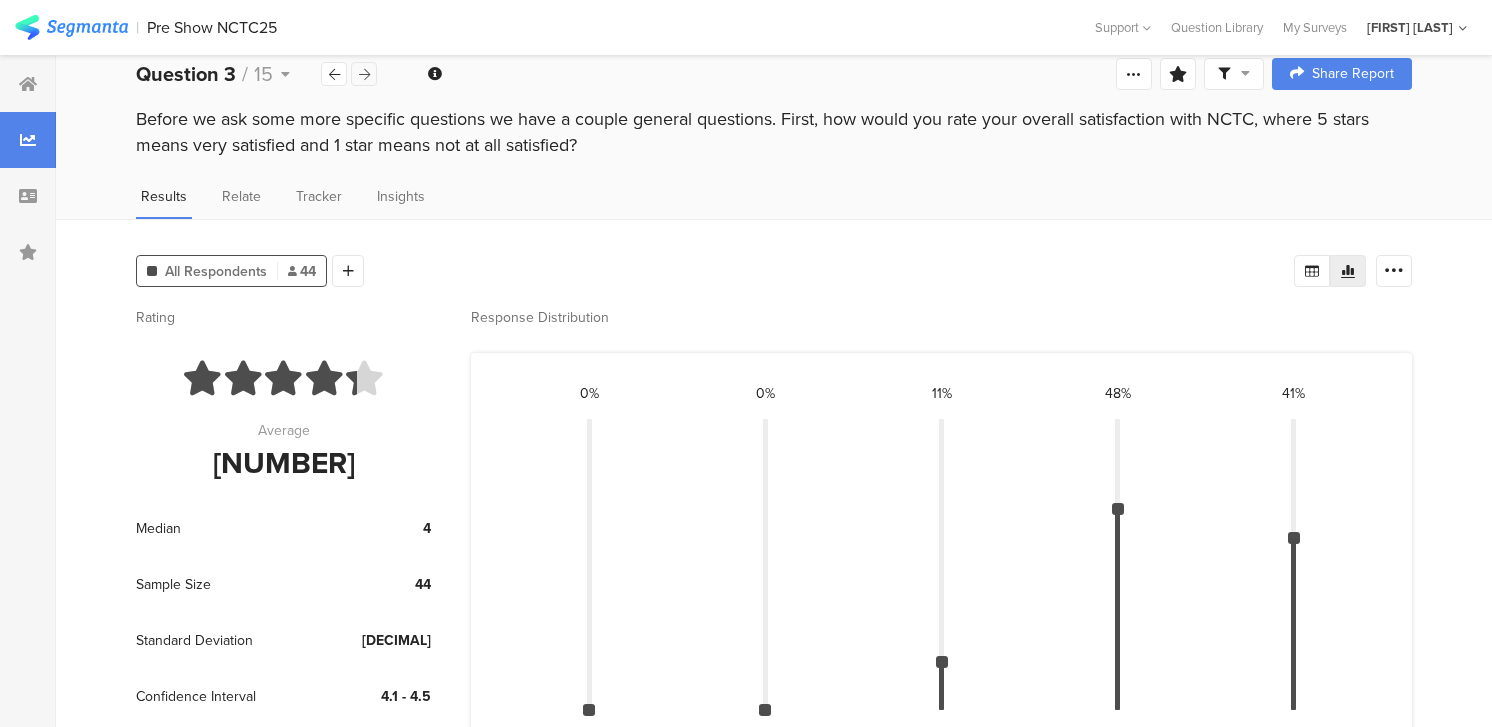 click at bounding box center [364, 74] 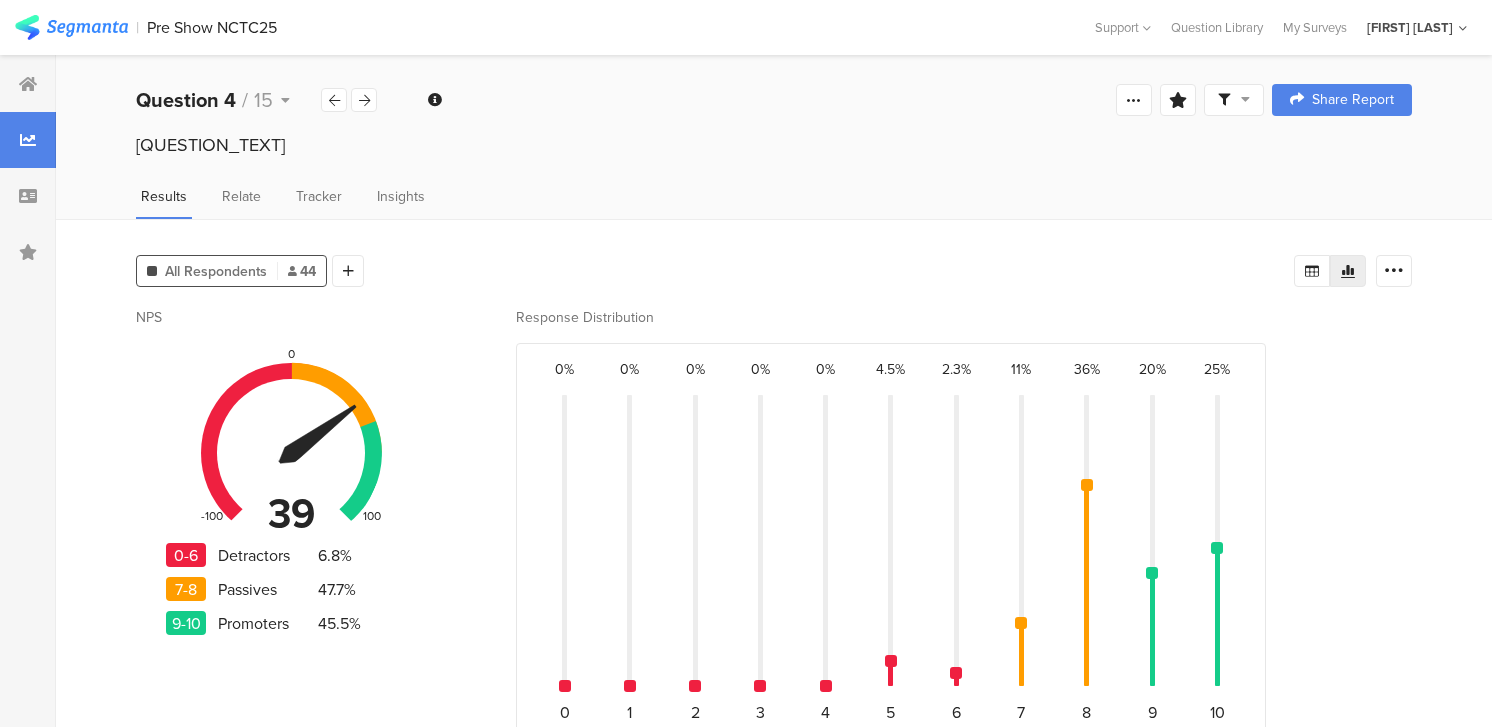 drag, startPoint x: 139, startPoint y: 148, endPoint x: 834, endPoint y: 134, distance: 695.141 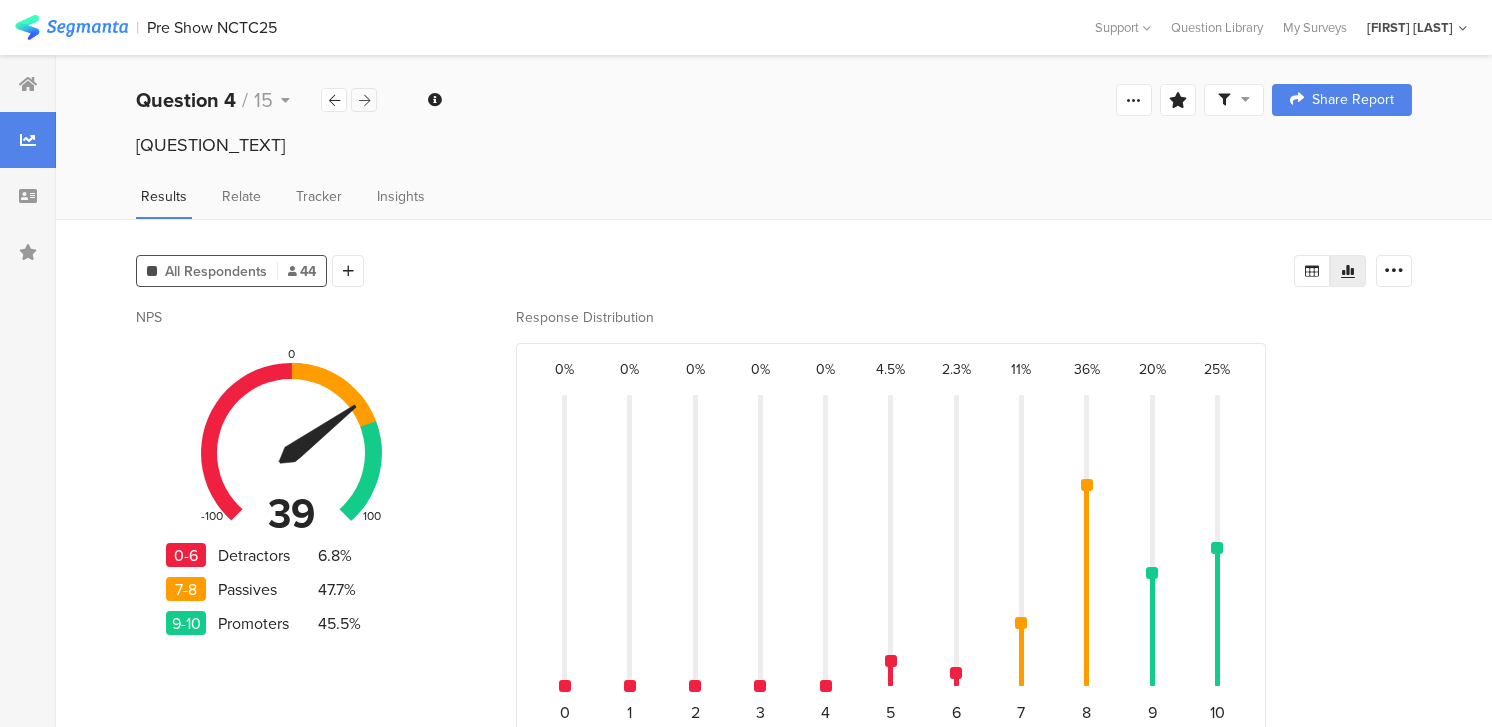 click at bounding box center (364, 100) 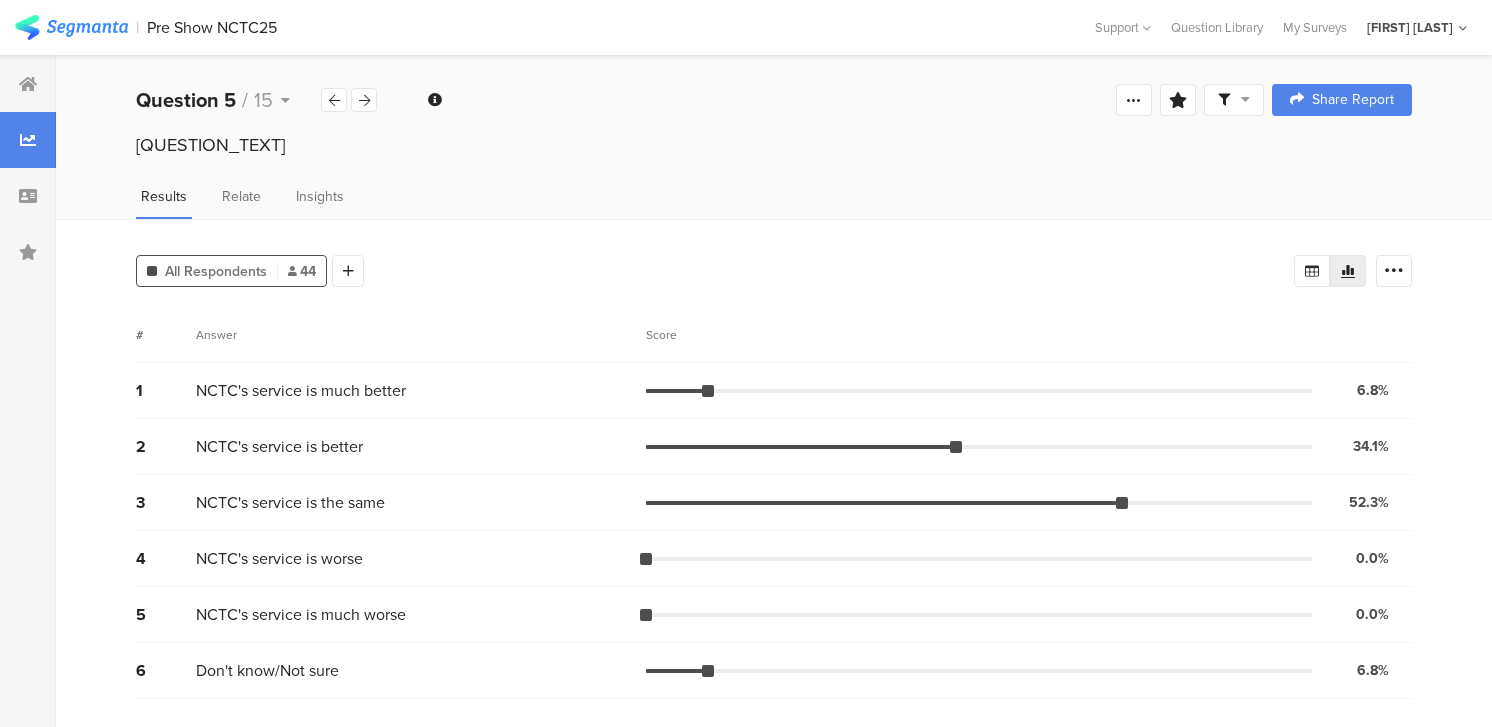drag, startPoint x: 134, startPoint y: 141, endPoint x: 401, endPoint y: 181, distance: 269.9796 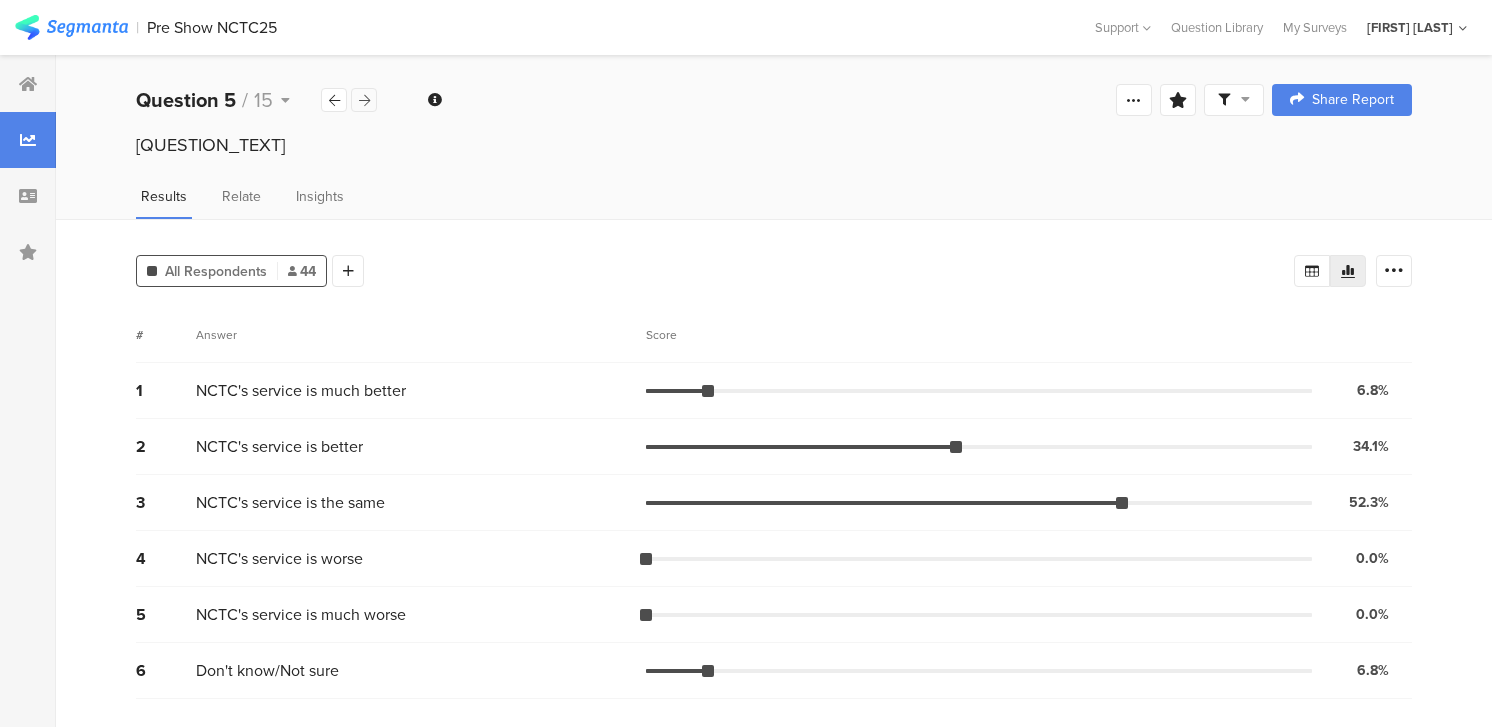 click at bounding box center (364, 100) 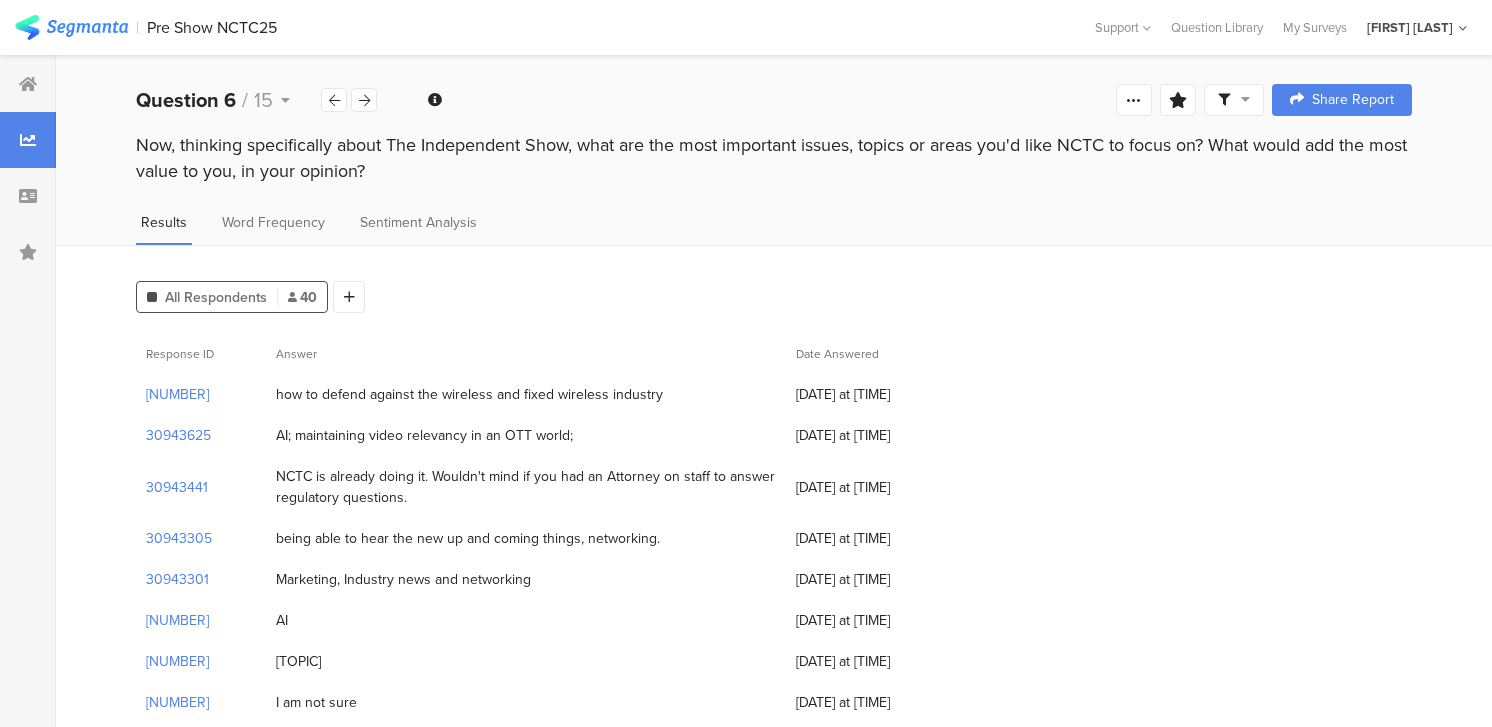 drag, startPoint x: 138, startPoint y: 143, endPoint x: 427, endPoint y: 183, distance: 291.75504 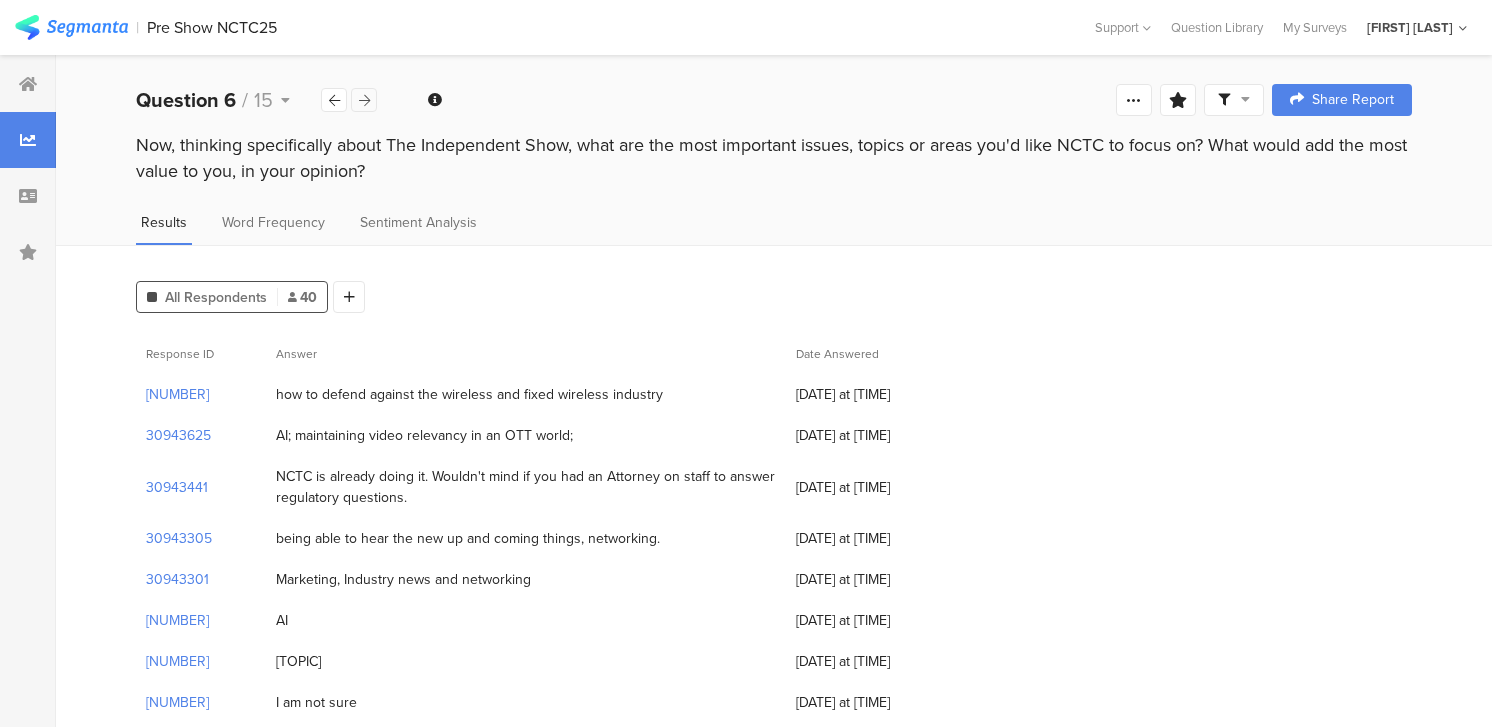 click at bounding box center [364, 100] 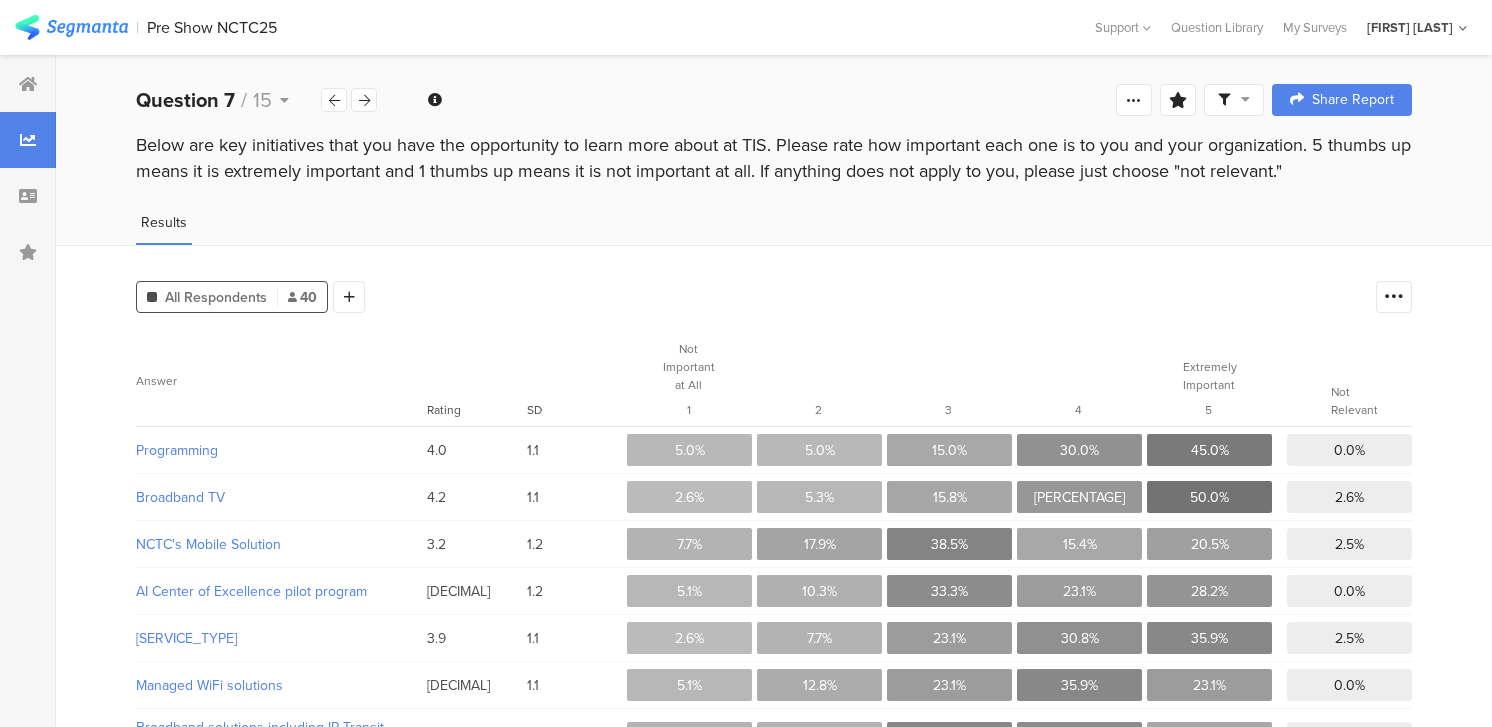 drag, startPoint x: 136, startPoint y: 143, endPoint x: 234, endPoint y: 197, distance: 111.89281 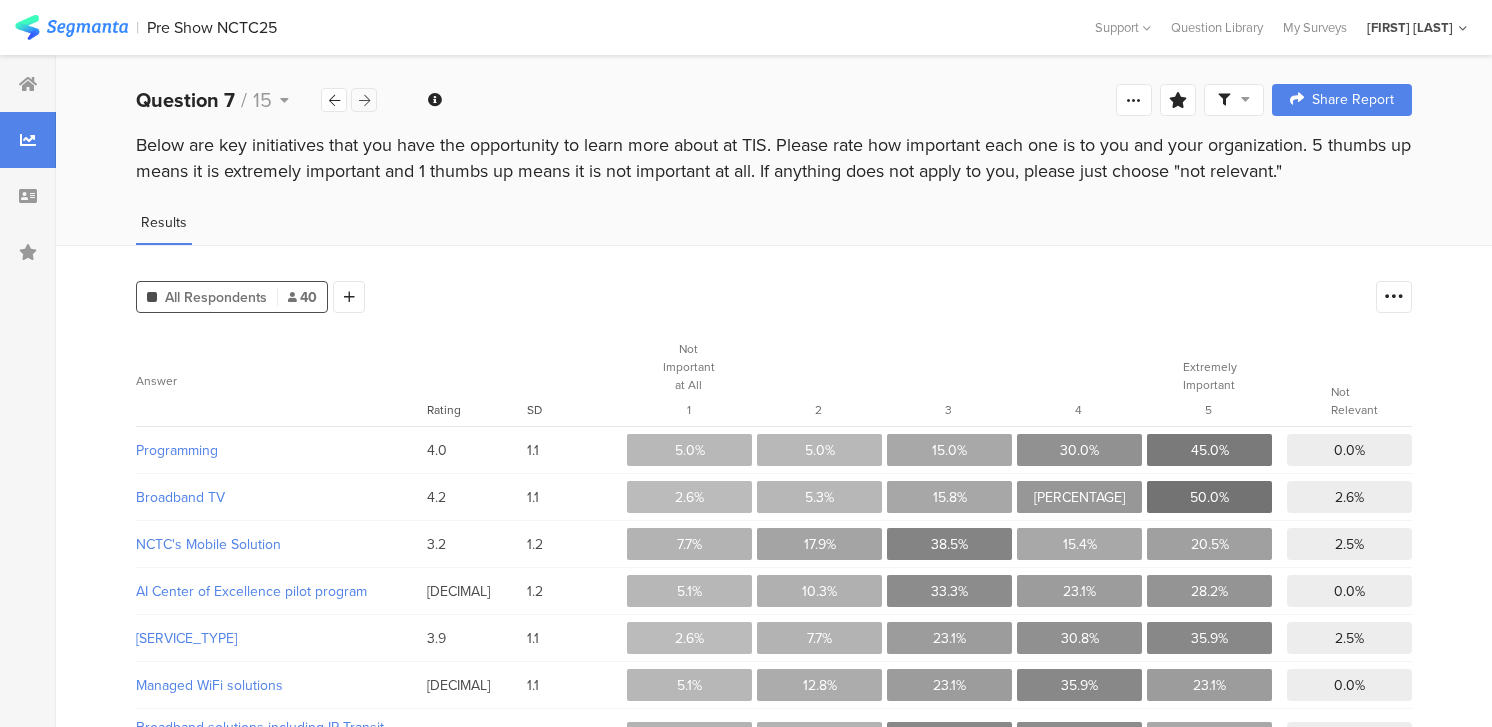 click at bounding box center (364, 100) 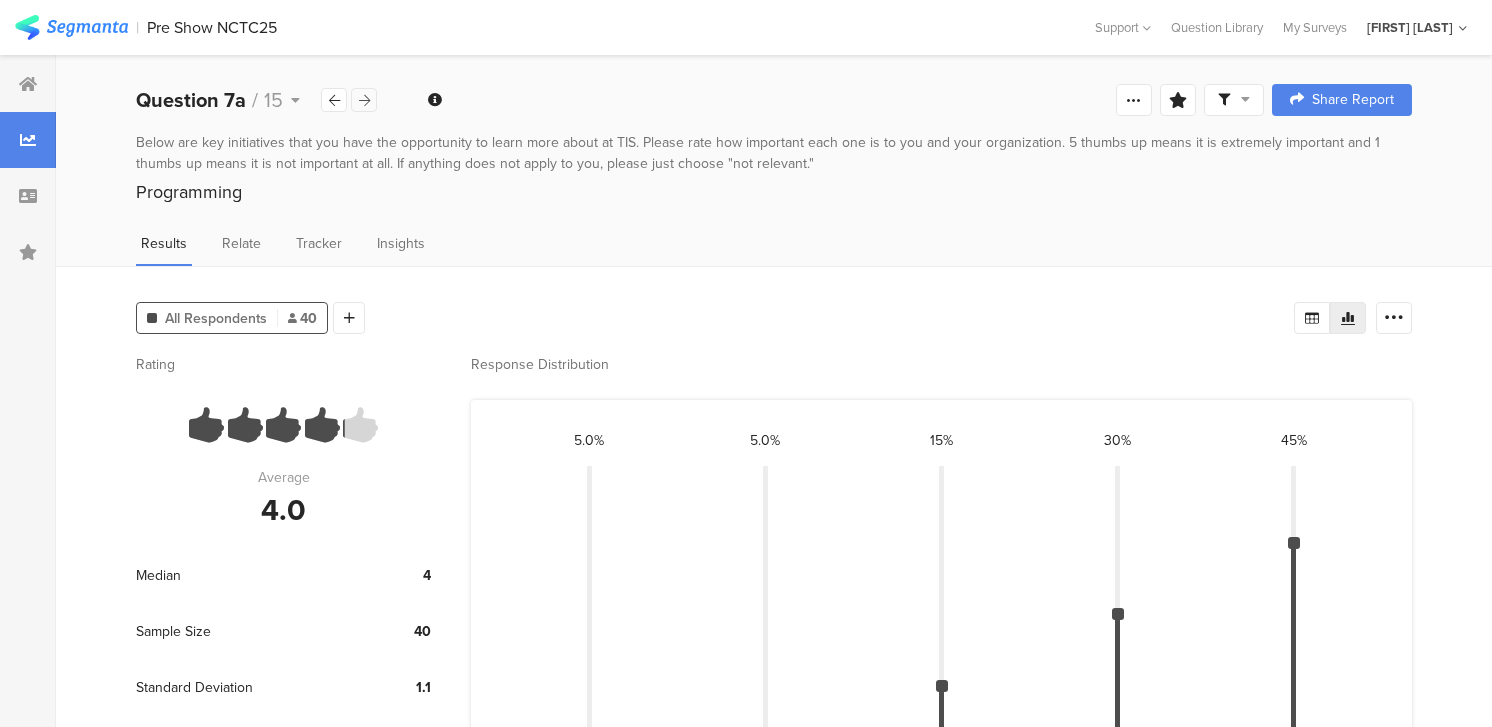 click at bounding box center (364, 100) 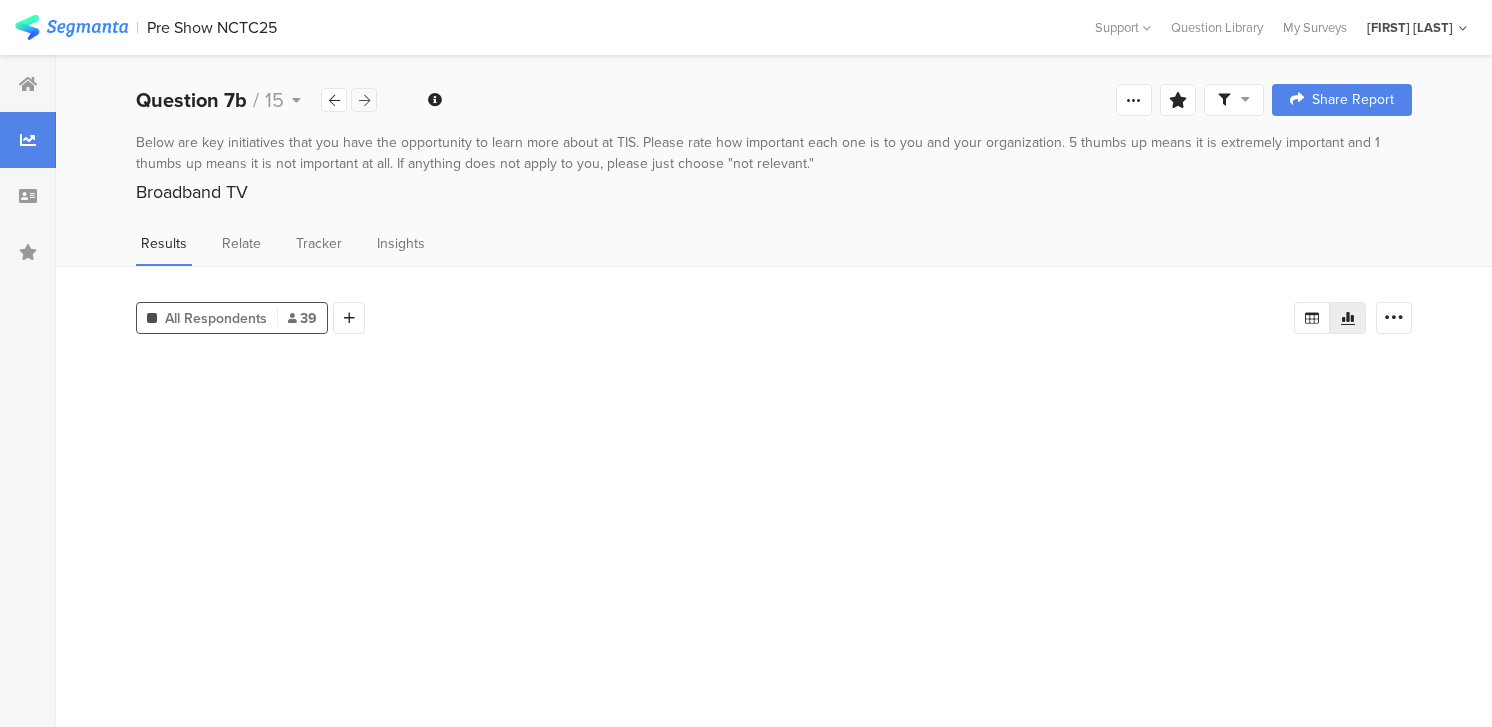 click at bounding box center (364, 100) 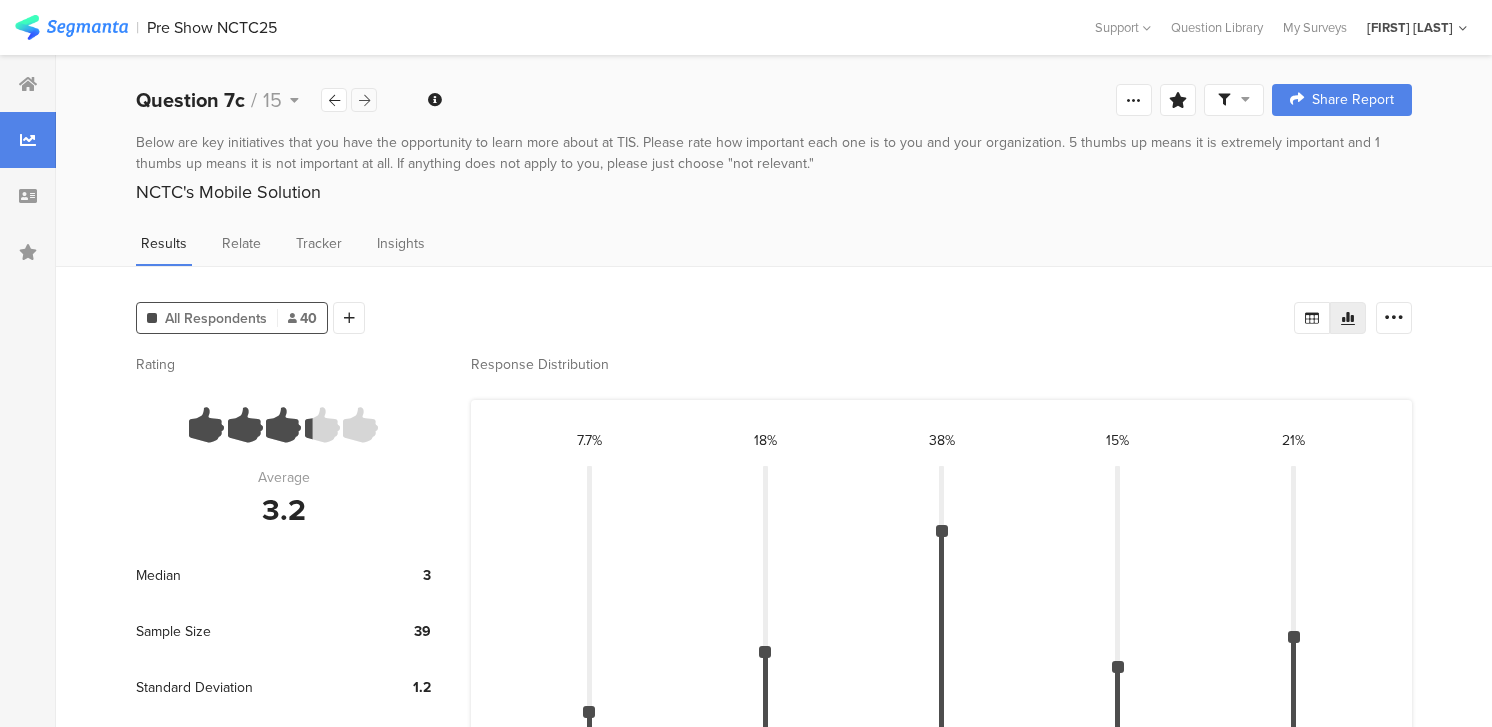 click at bounding box center [364, 100] 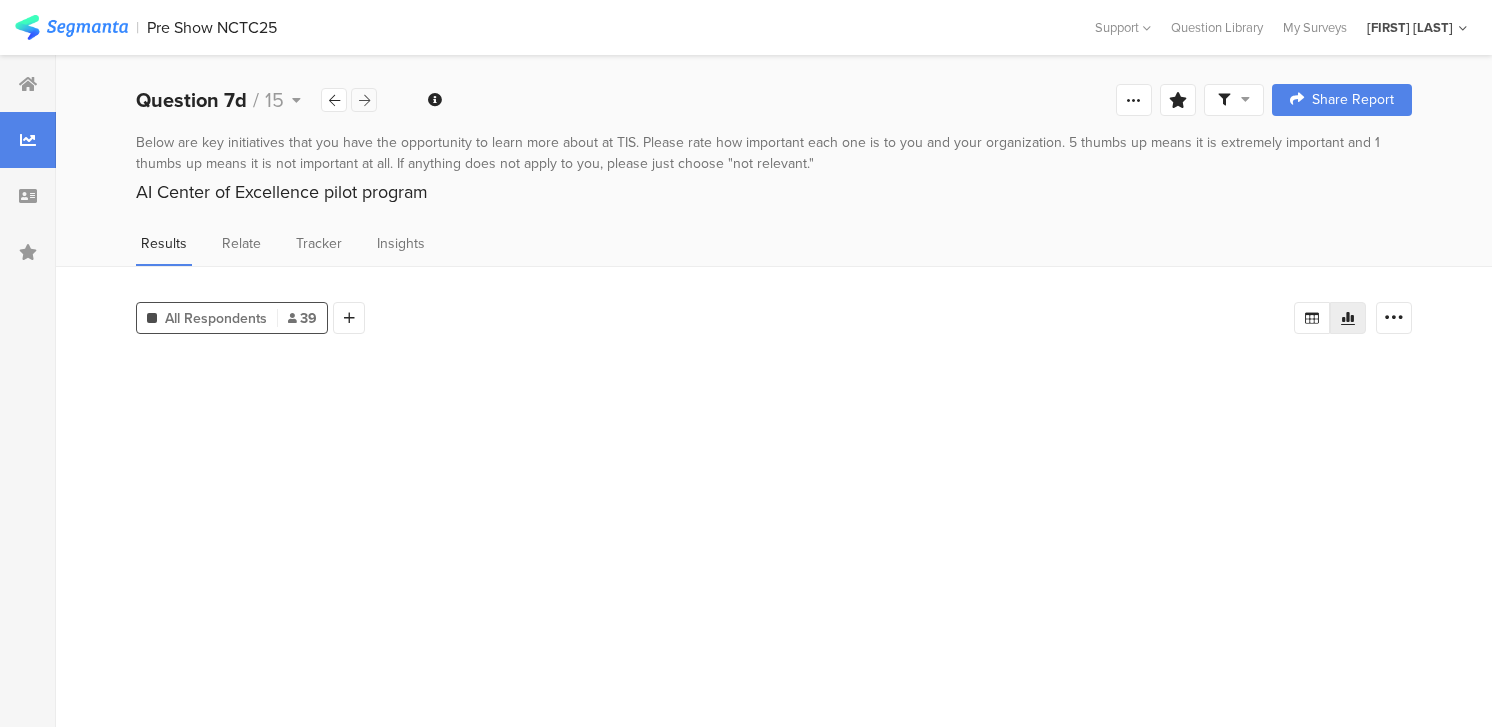 click at bounding box center [364, 100] 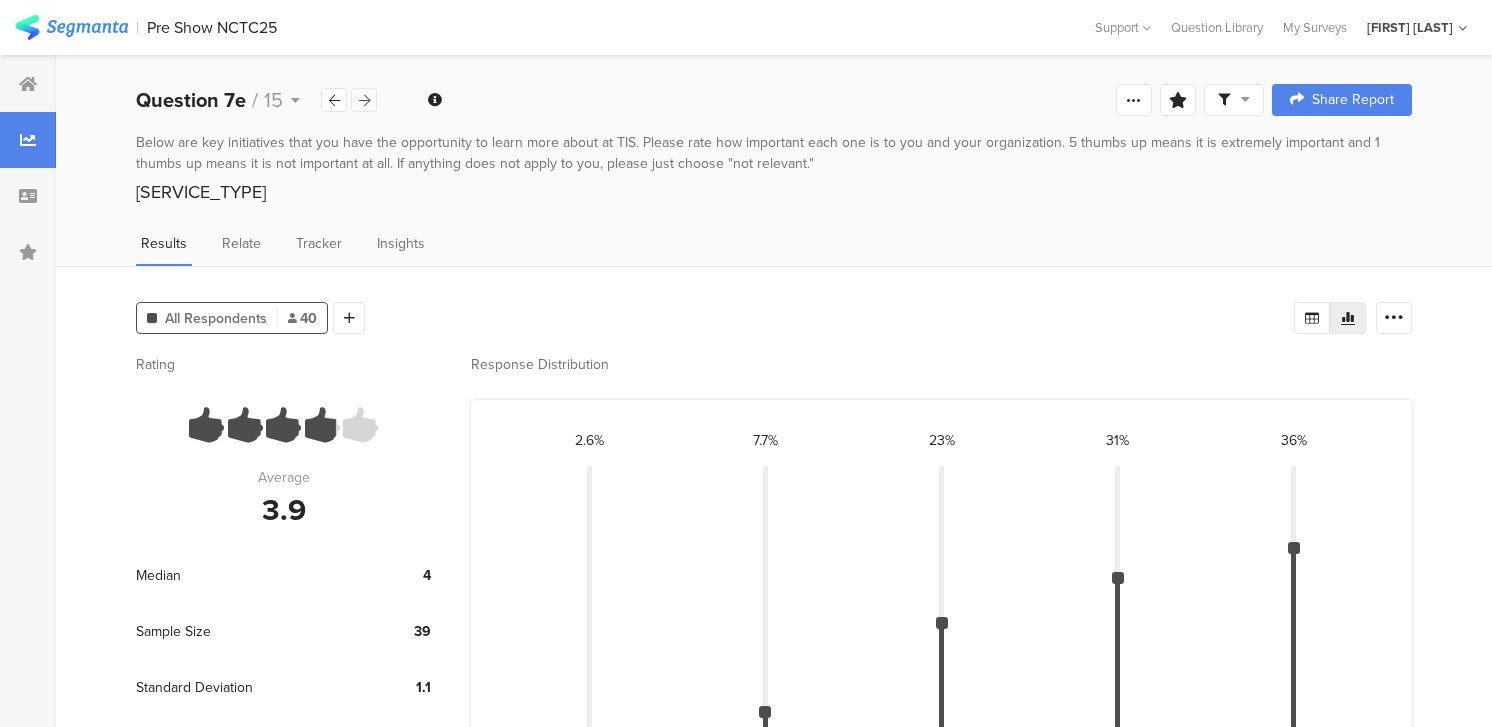 click at bounding box center [364, 100] 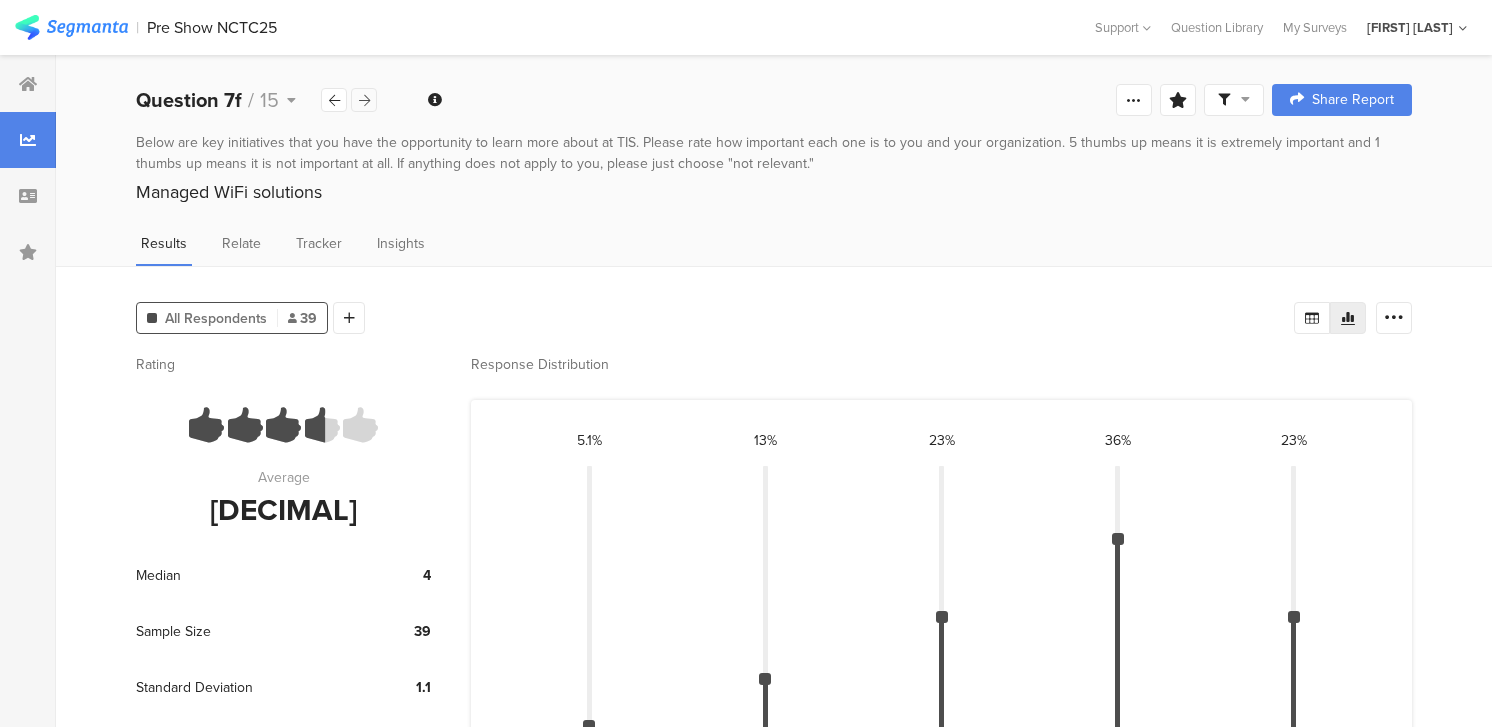 click at bounding box center (364, 100) 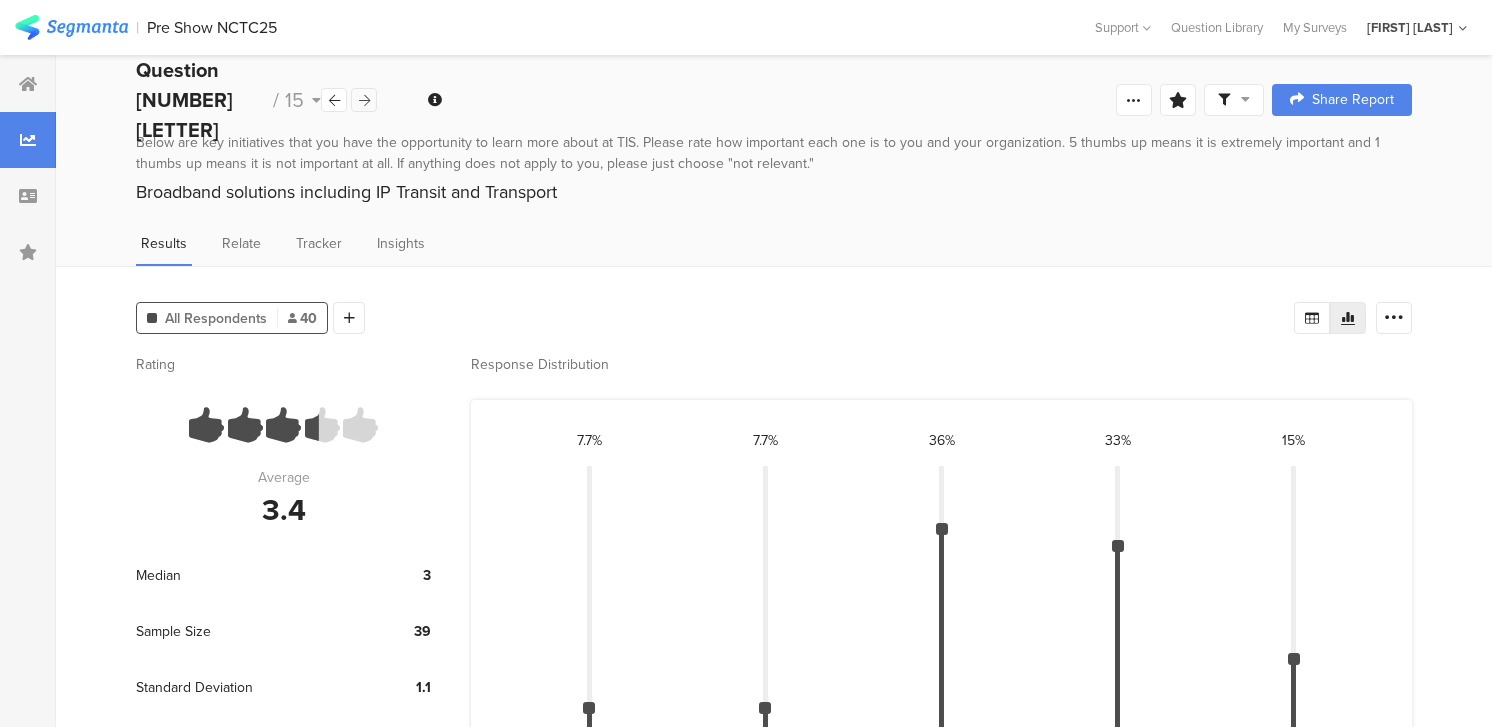 click at bounding box center (364, 100) 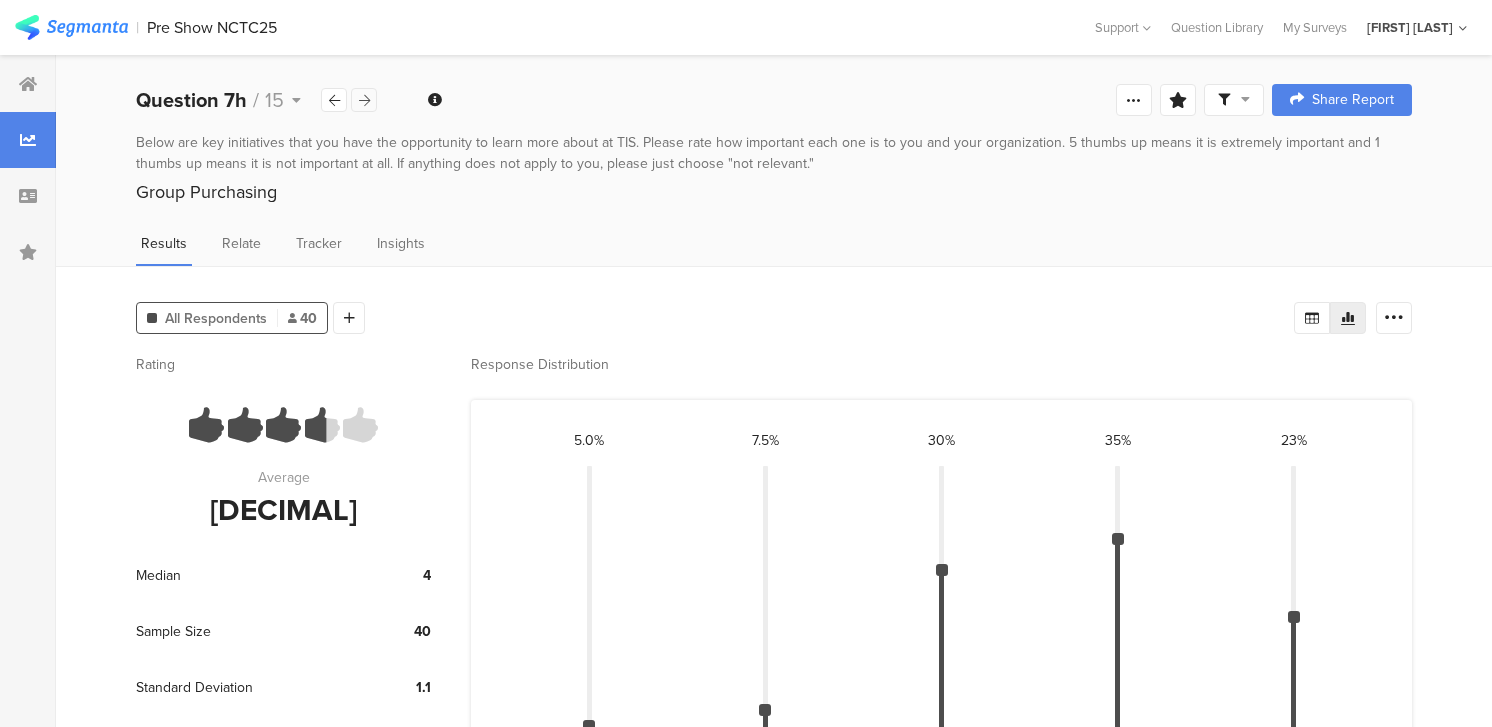 click at bounding box center [364, 100] 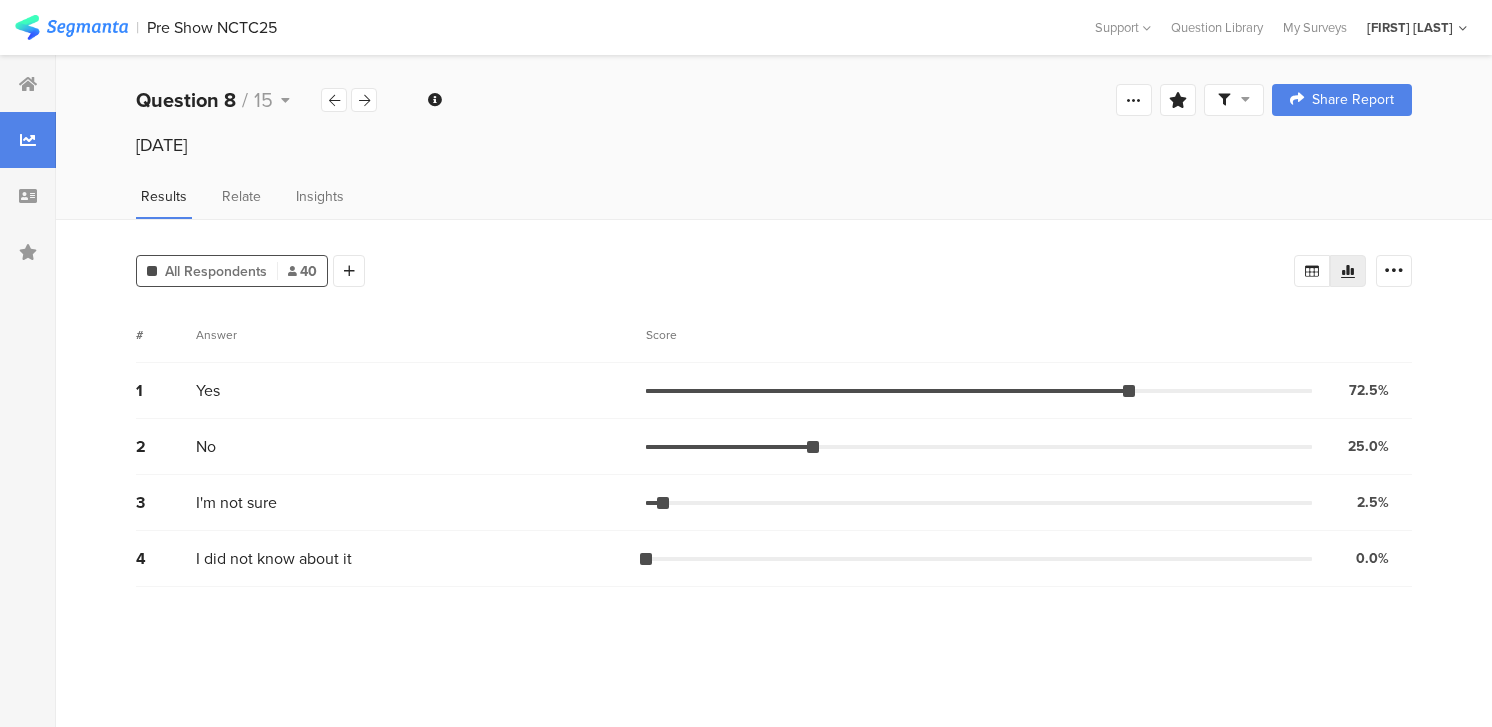 drag, startPoint x: 137, startPoint y: 151, endPoint x: 681, endPoint y: 171, distance: 544.3675 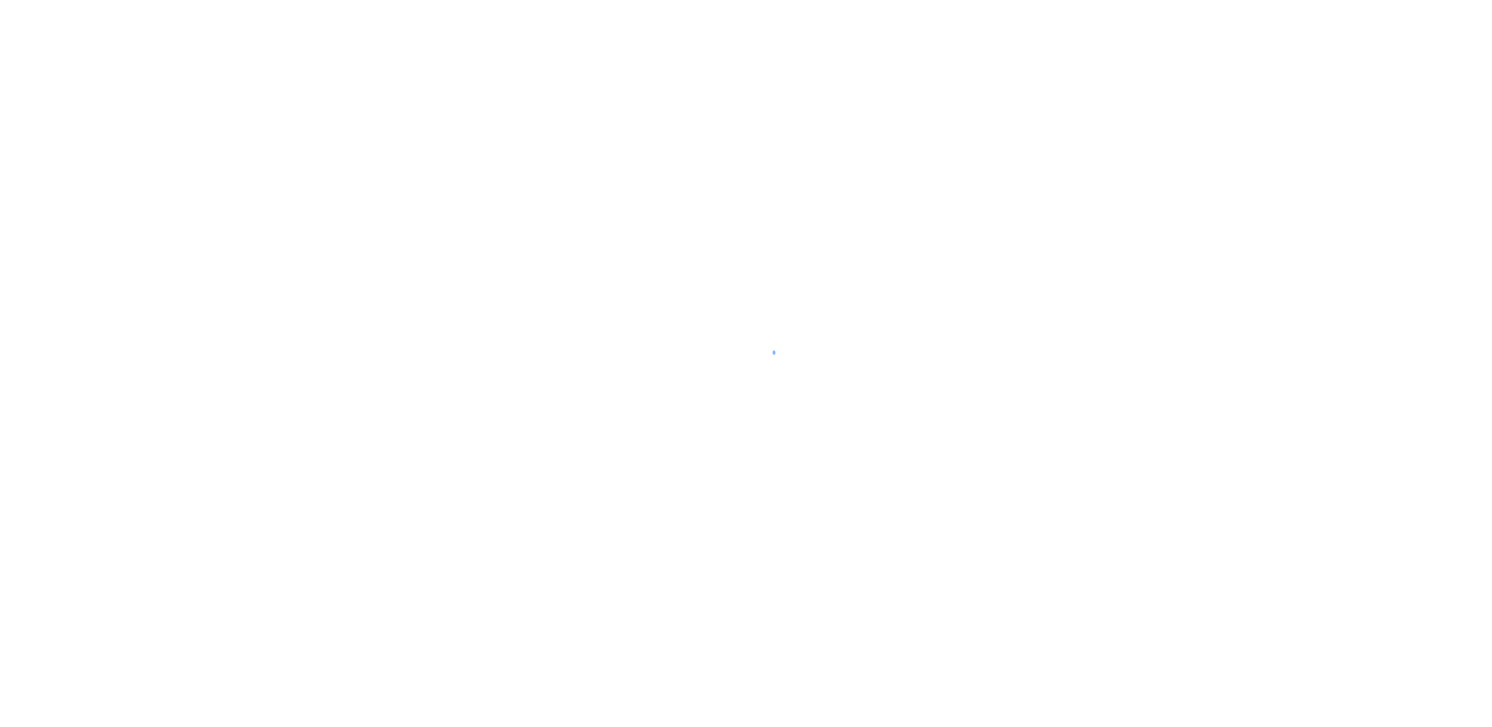 scroll, scrollTop: 0, scrollLeft: 0, axis: both 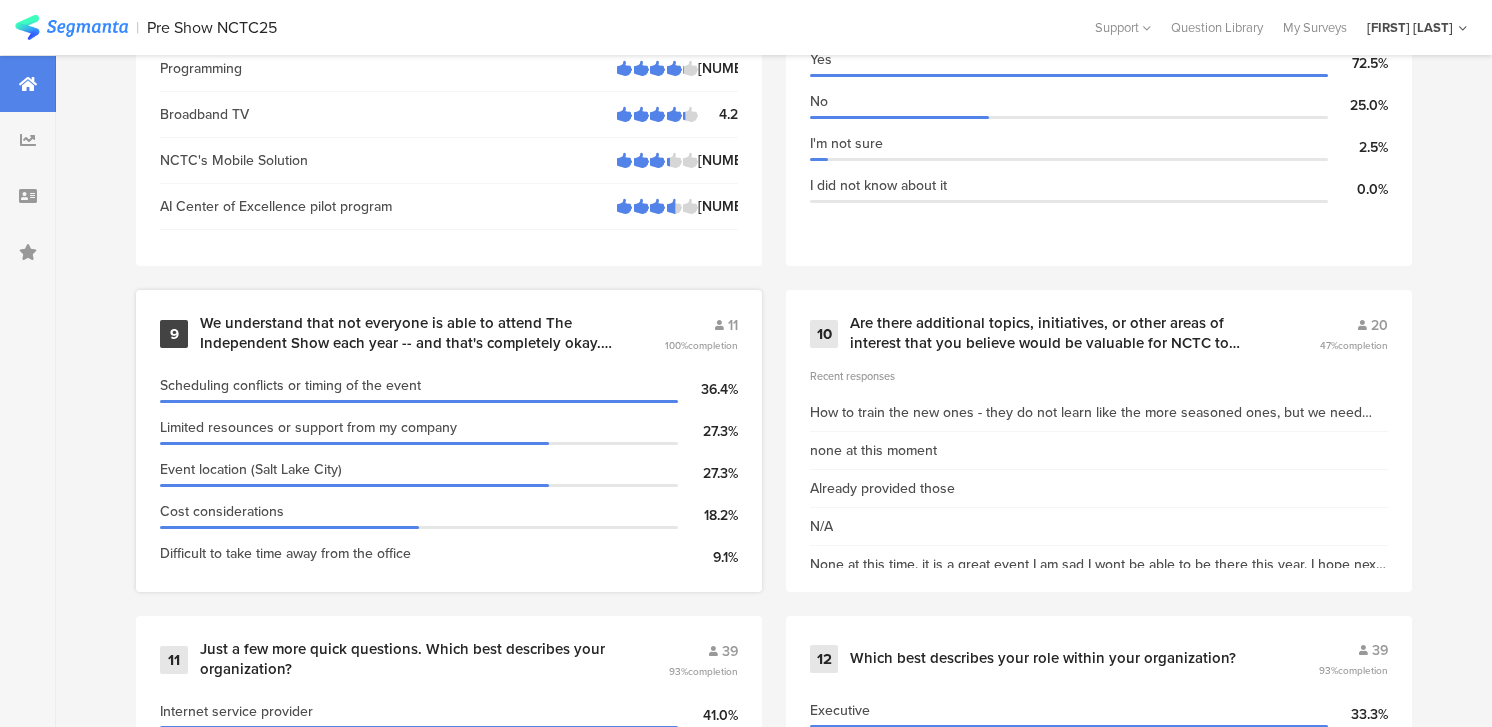 click on "We understand that not everyone is able to attend The Independent Show each year -- and that's completely okay. To help us better understand your decision this year, please let us know if any of the following reasons apply (Please check all that apply)." at bounding box center [408, 333] 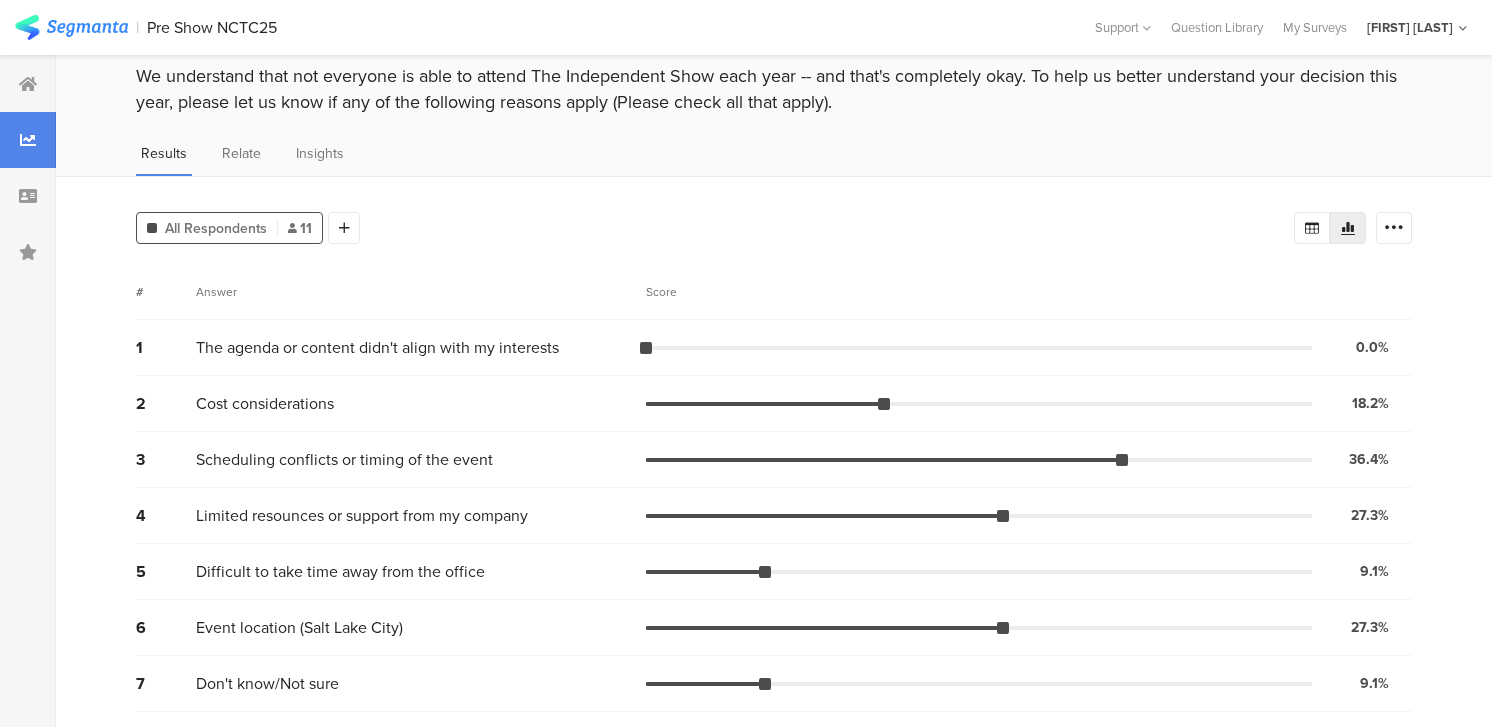 scroll, scrollTop: 0, scrollLeft: 0, axis: both 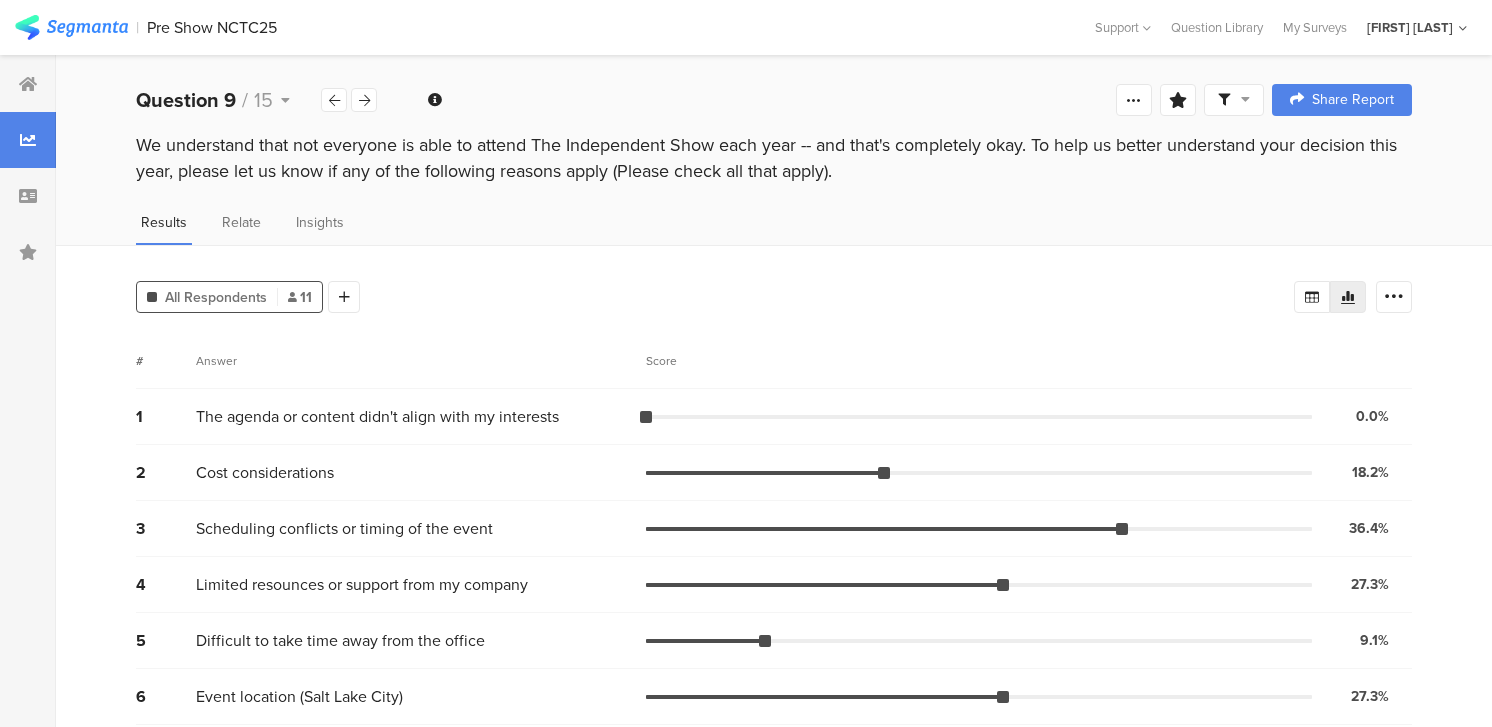 drag, startPoint x: 137, startPoint y: 145, endPoint x: 880, endPoint y: 185, distance: 744.0759 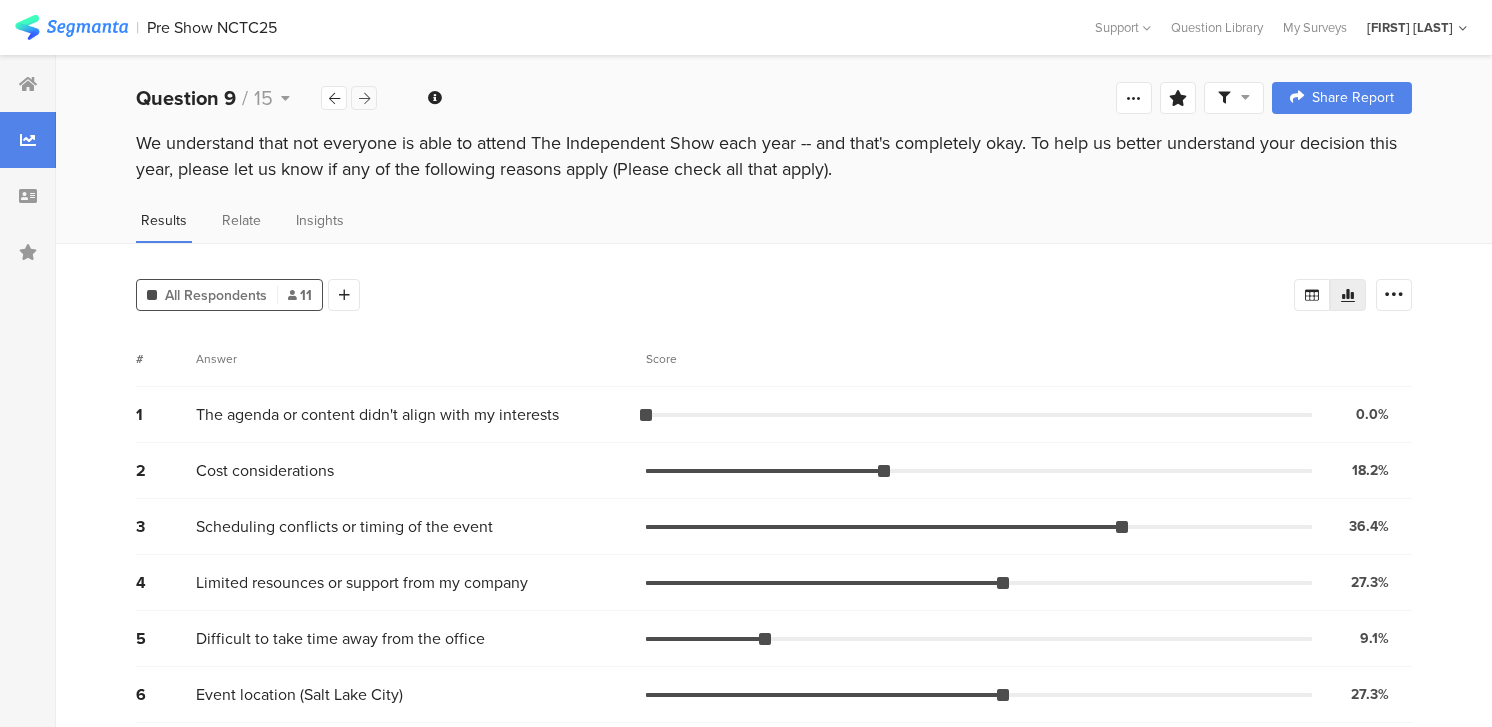 click at bounding box center (364, 98) 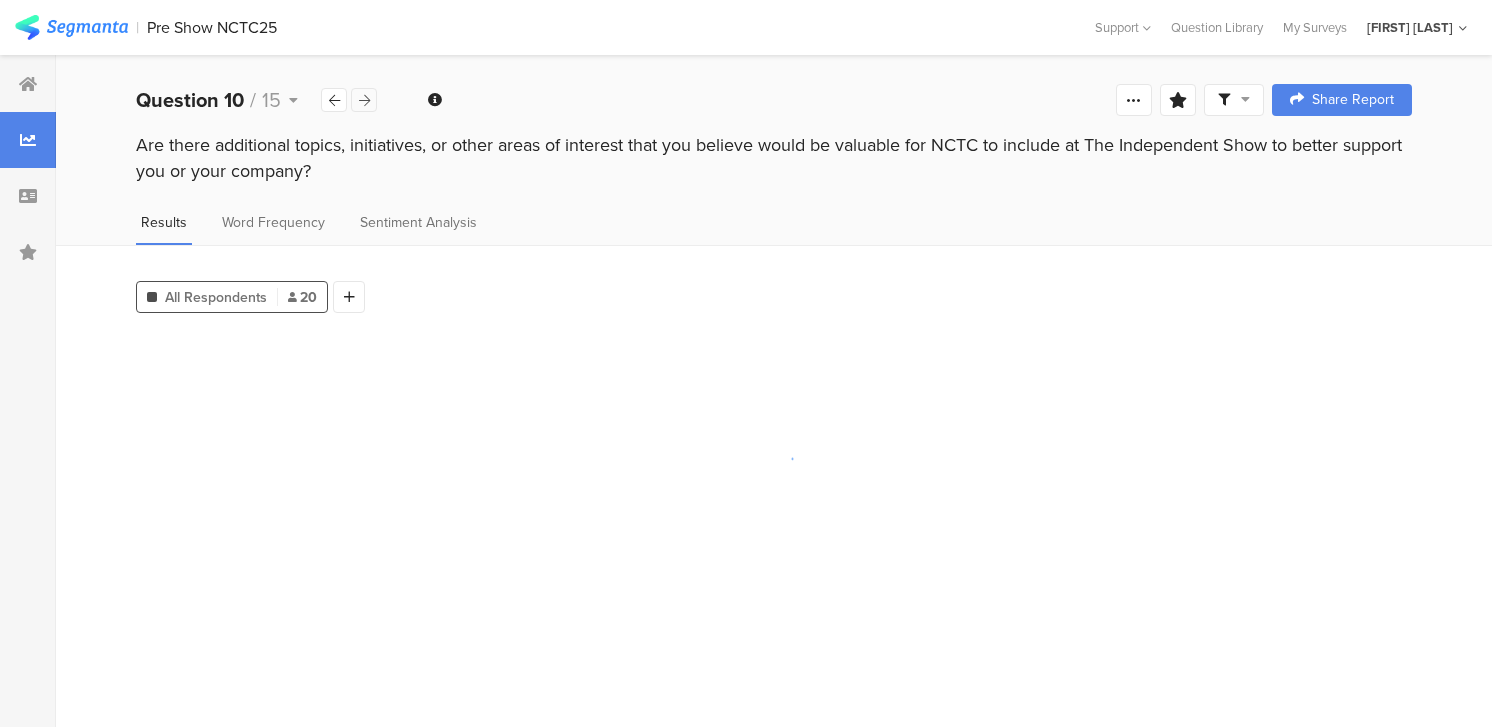 scroll, scrollTop: 0, scrollLeft: 0, axis: both 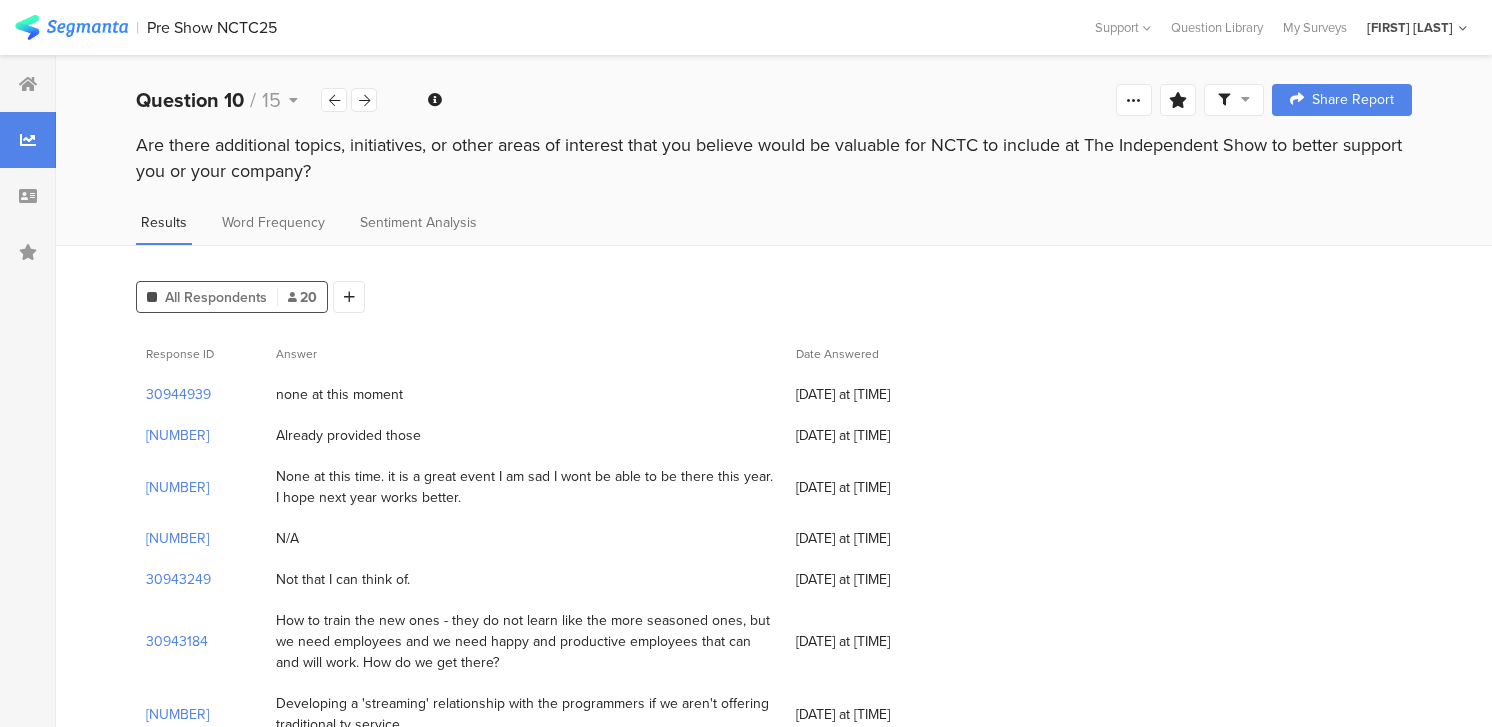drag, startPoint x: 380, startPoint y: 173, endPoint x: 121, endPoint y: 137, distance: 261.48996 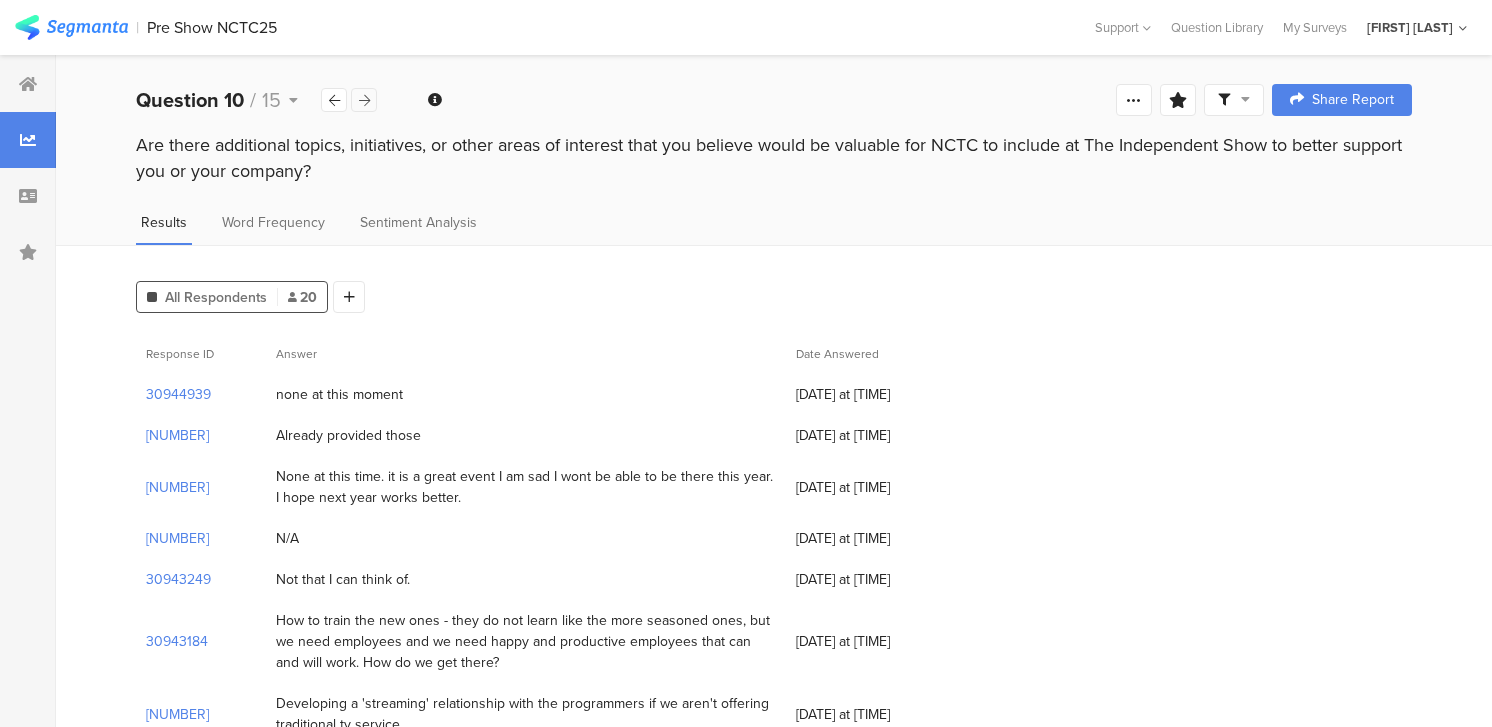 click at bounding box center [364, 100] 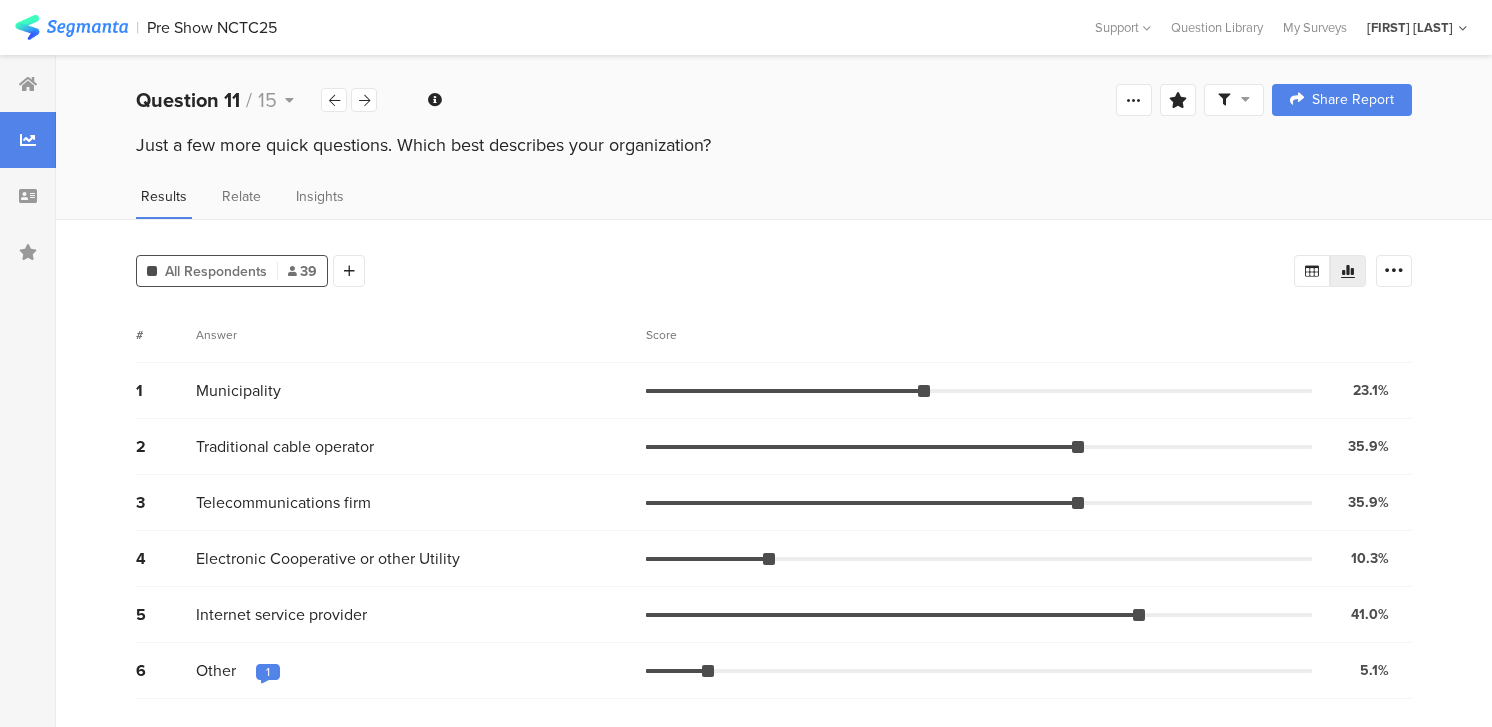 click on "Just a few more quick questions. Which best describes your organization?" at bounding box center (774, 145) 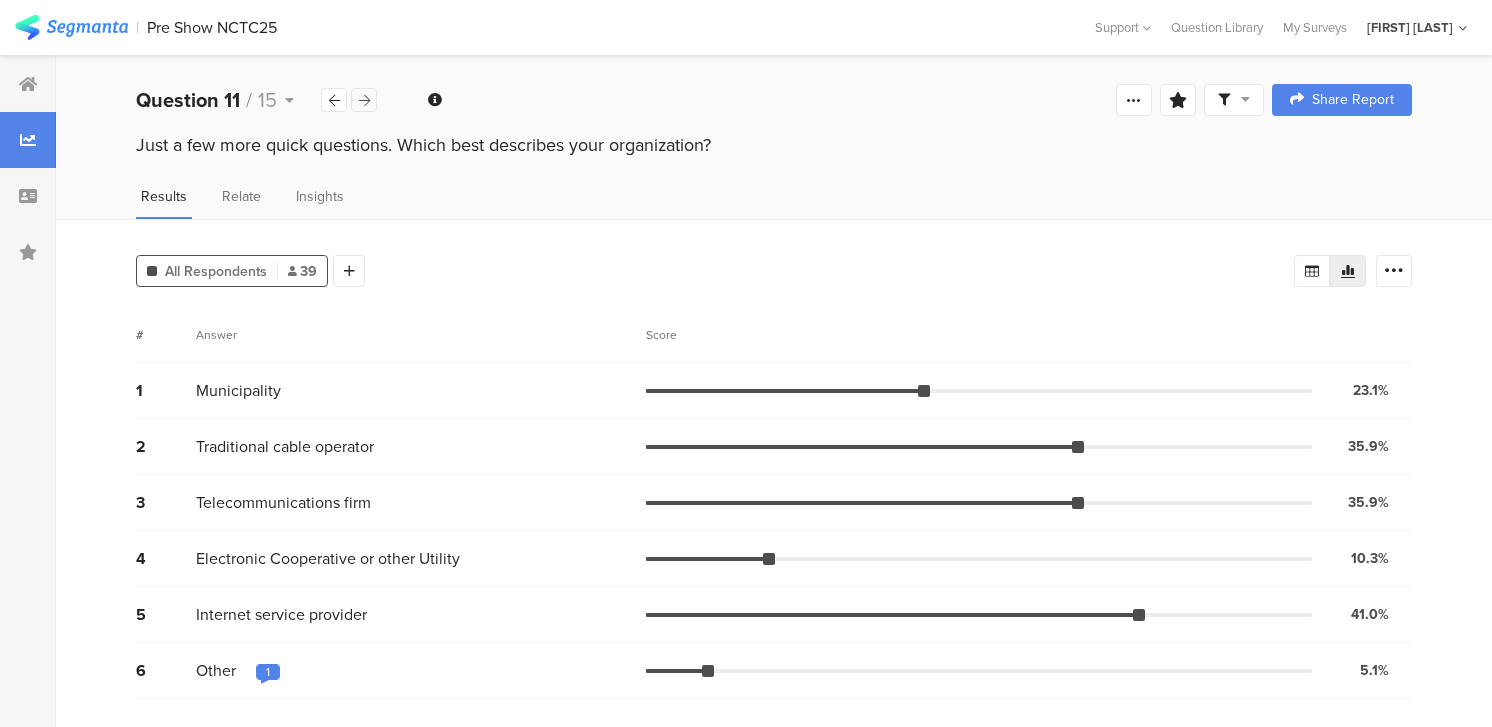 click at bounding box center (364, 100) 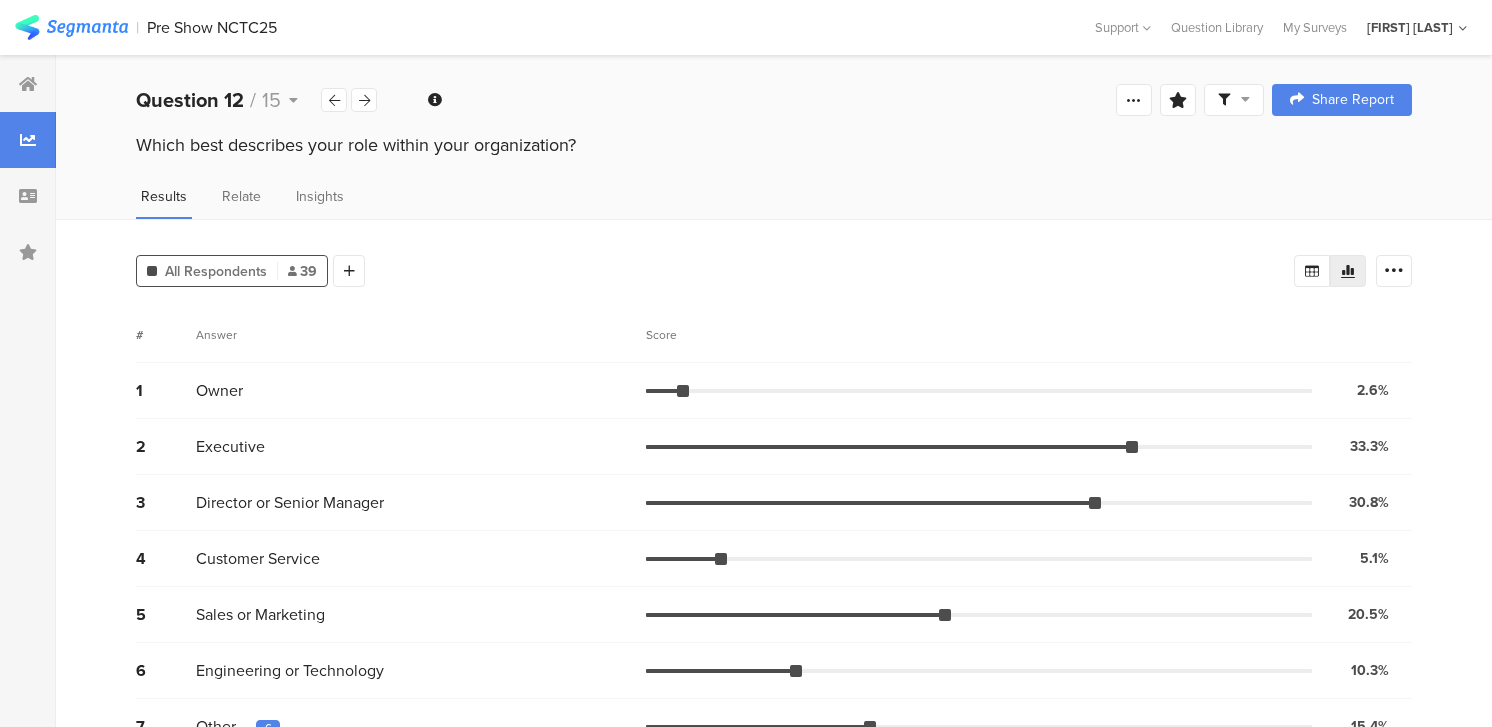 drag, startPoint x: 137, startPoint y: 143, endPoint x: 661, endPoint y: 142, distance: 524.001 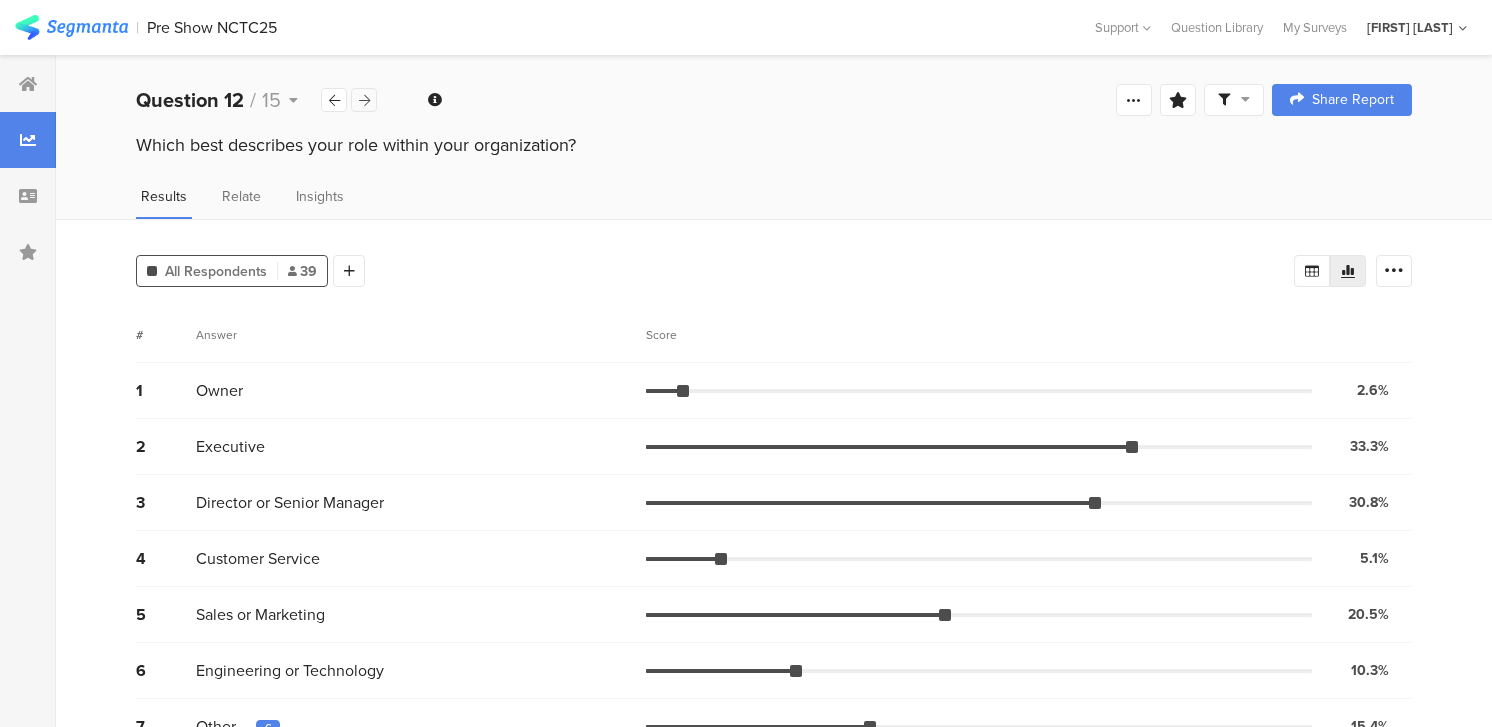 click at bounding box center [364, 100] 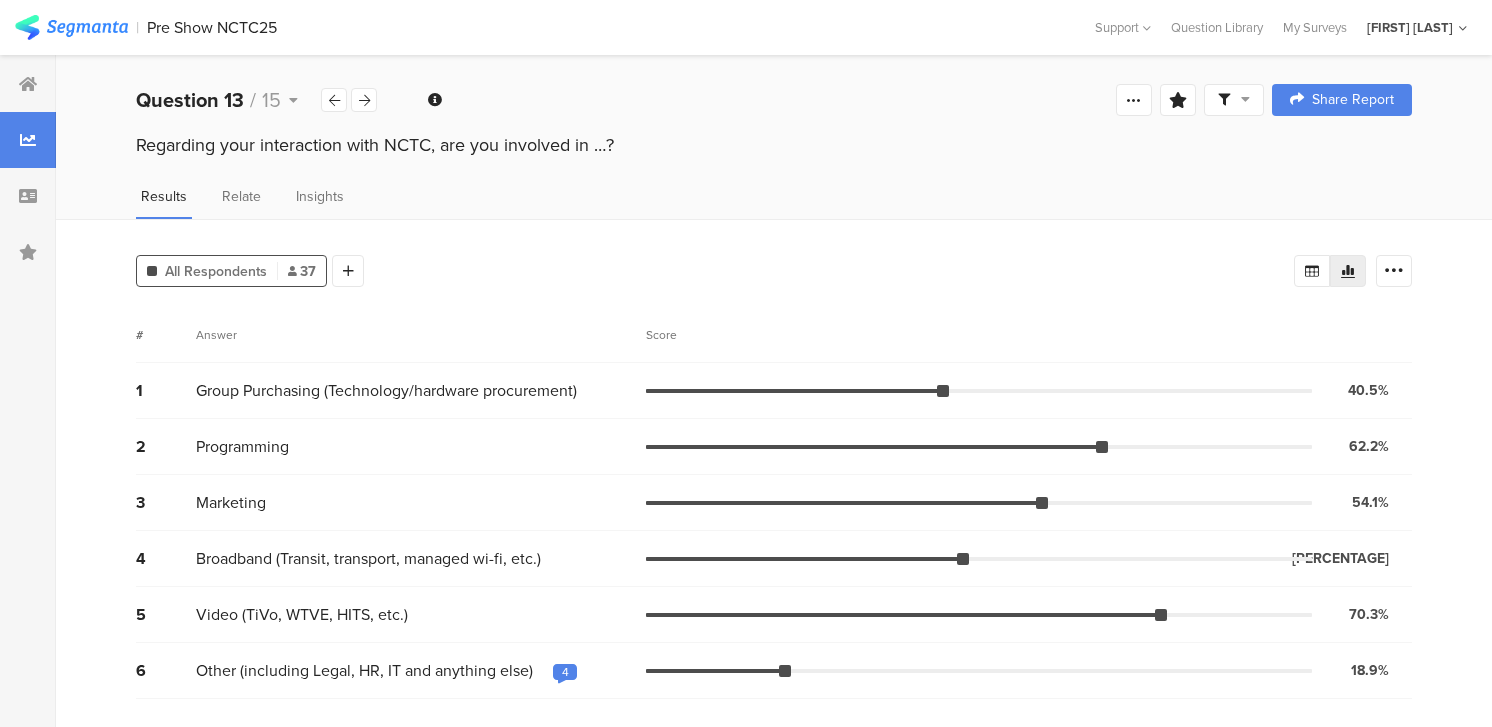 drag, startPoint x: 636, startPoint y: 140, endPoint x: 151, endPoint y: 131, distance: 485.0835 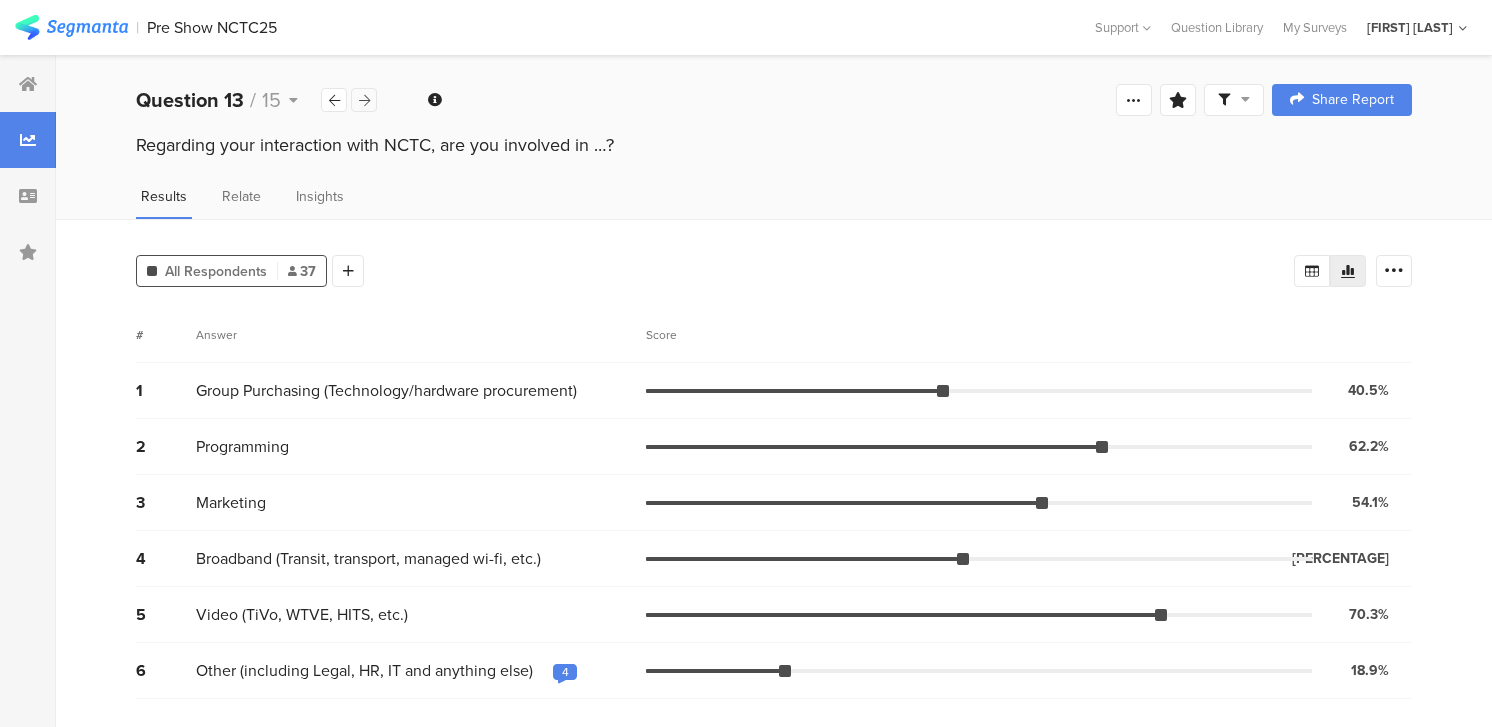 click at bounding box center [364, 100] 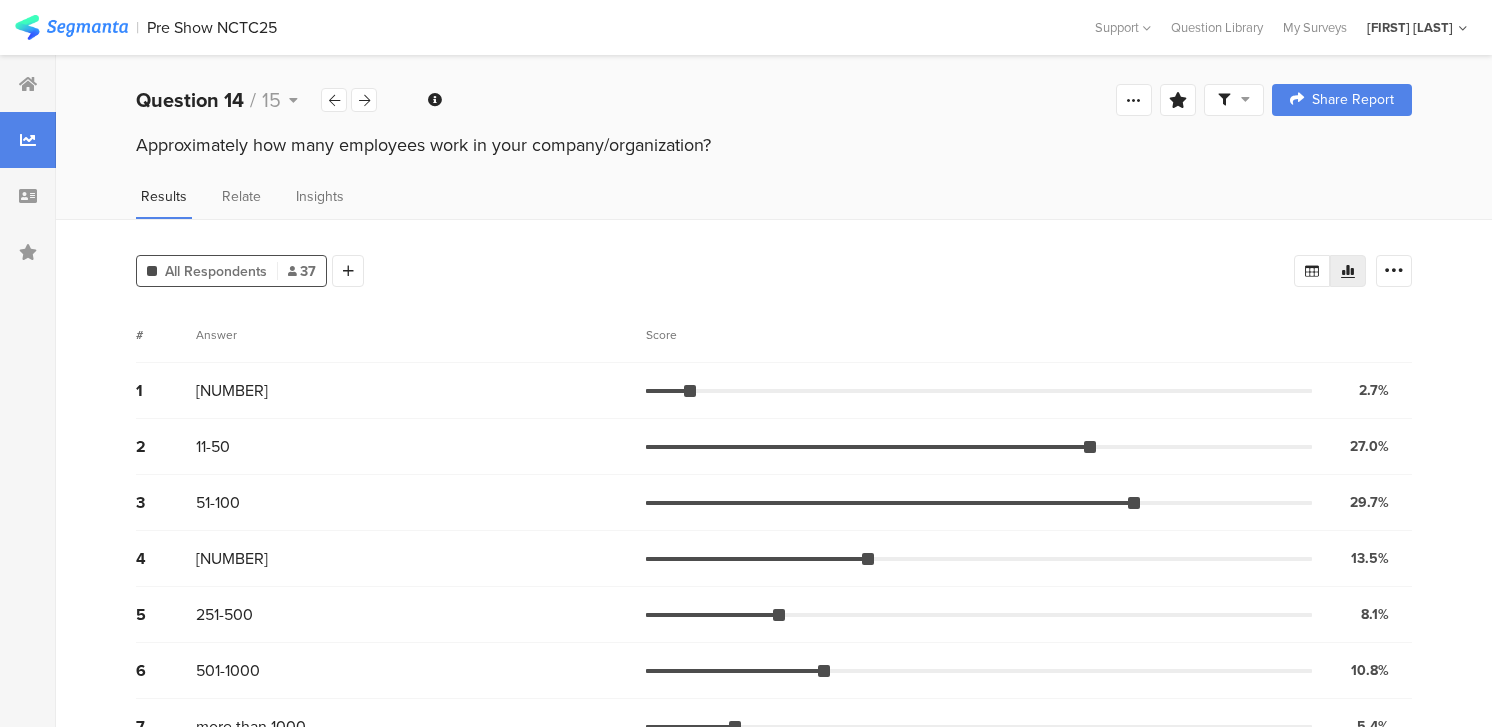 drag, startPoint x: 138, startPoint y: 148, endPoint x: 761, endPoint y: 152, distance: 623.0128 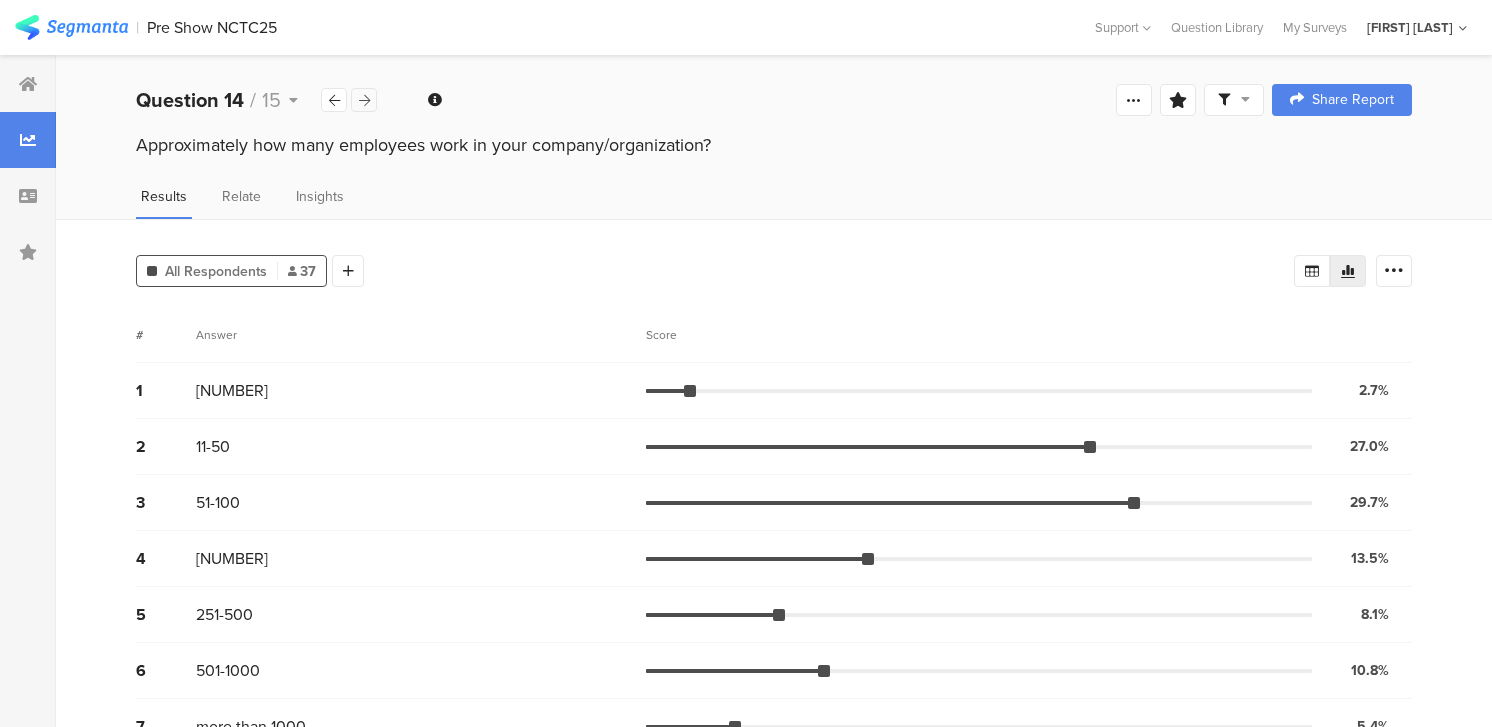 click at bounding box center [364, 100] 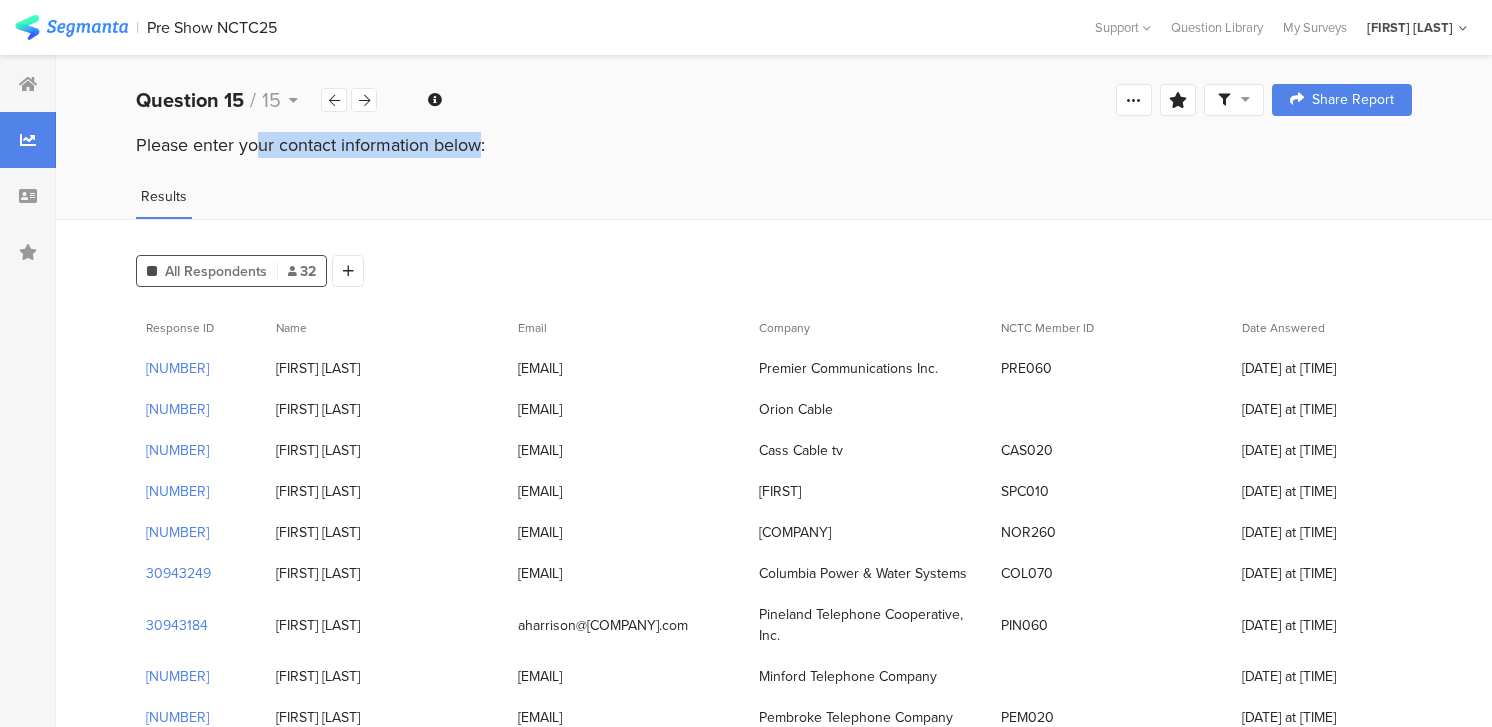 drag, startPoint x: 136, startPoint y: 143, endPoint x: 356, endPoint y: 144, distance: 220.00227 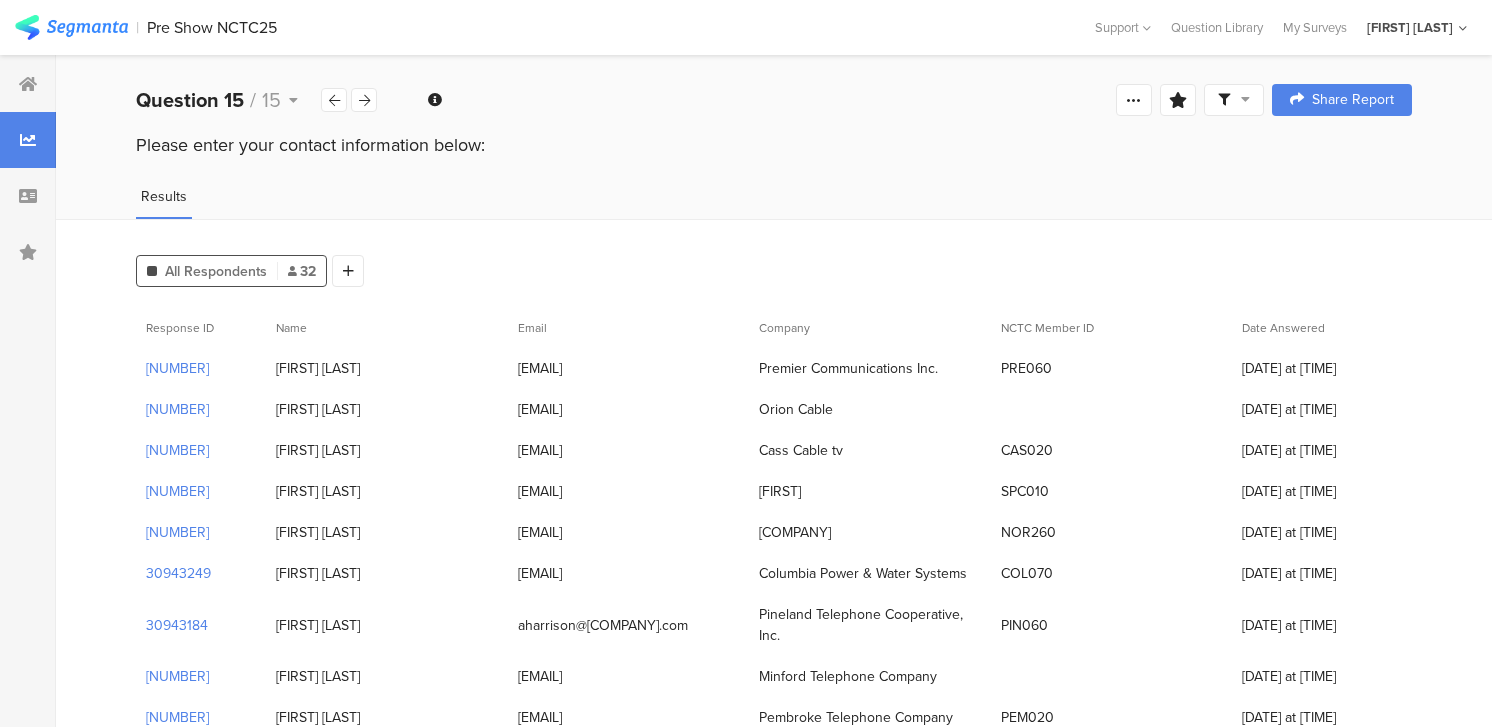click on "Results" at bounding box center (774, 202) 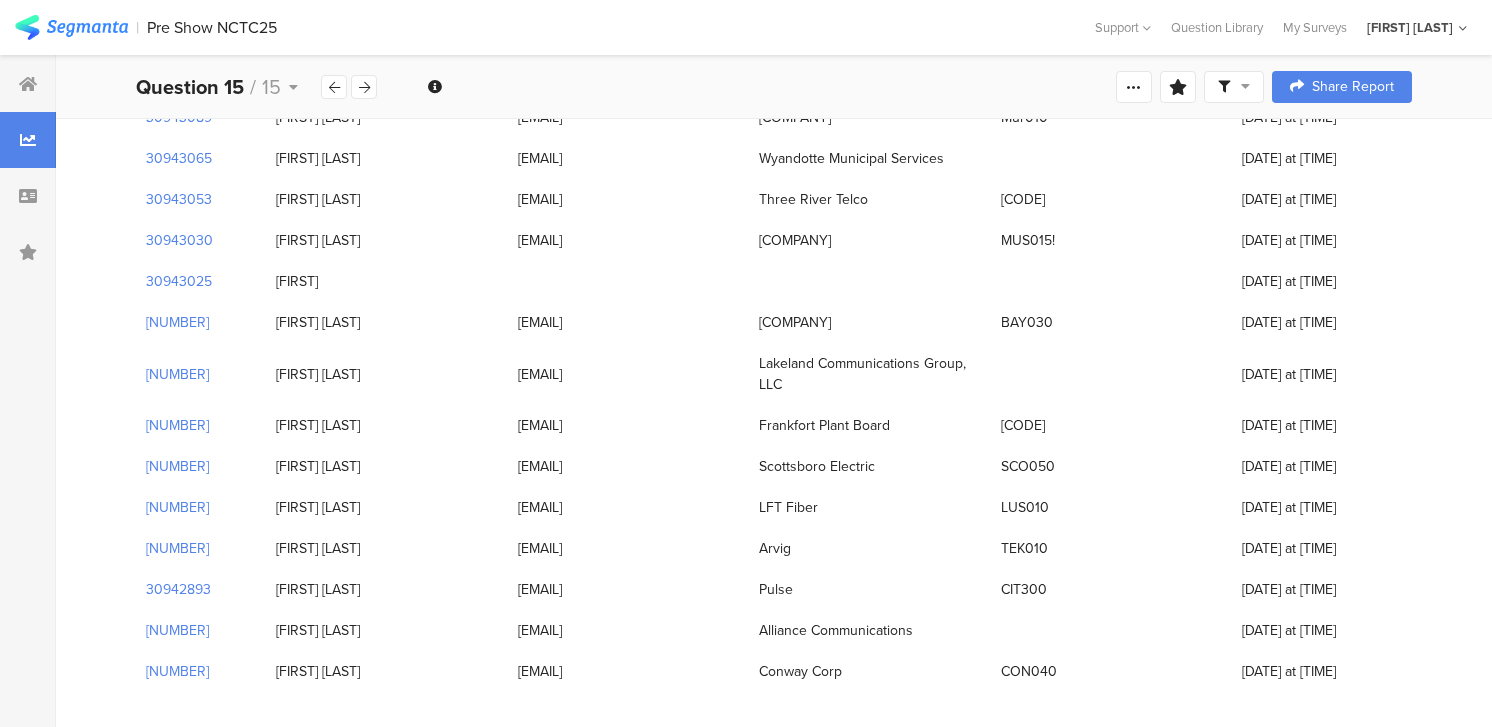 scroll, scrollTop: 0, scrollLeft: 0, axis: both 